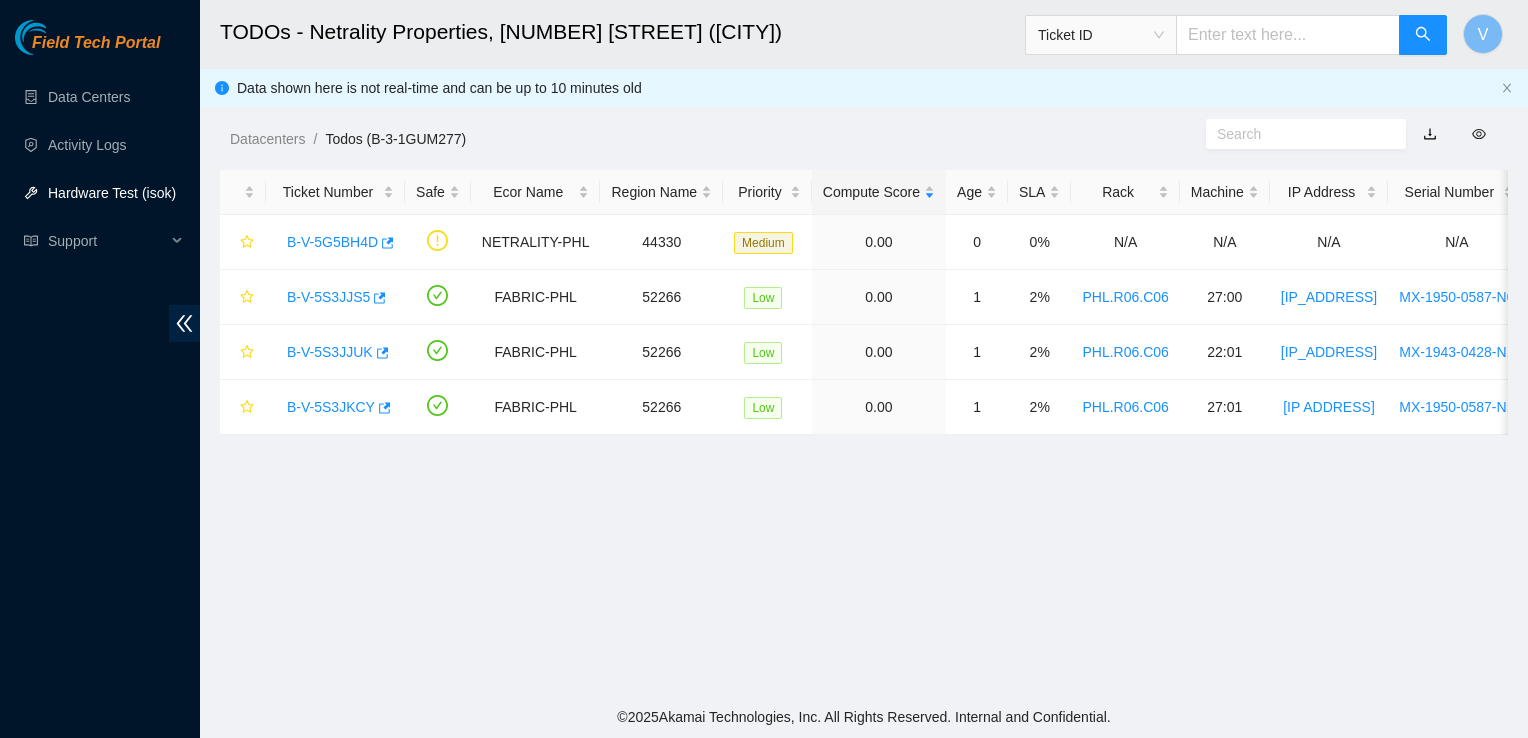 scroll, scrollTop: 0, scrollLeft: 0, axis: both 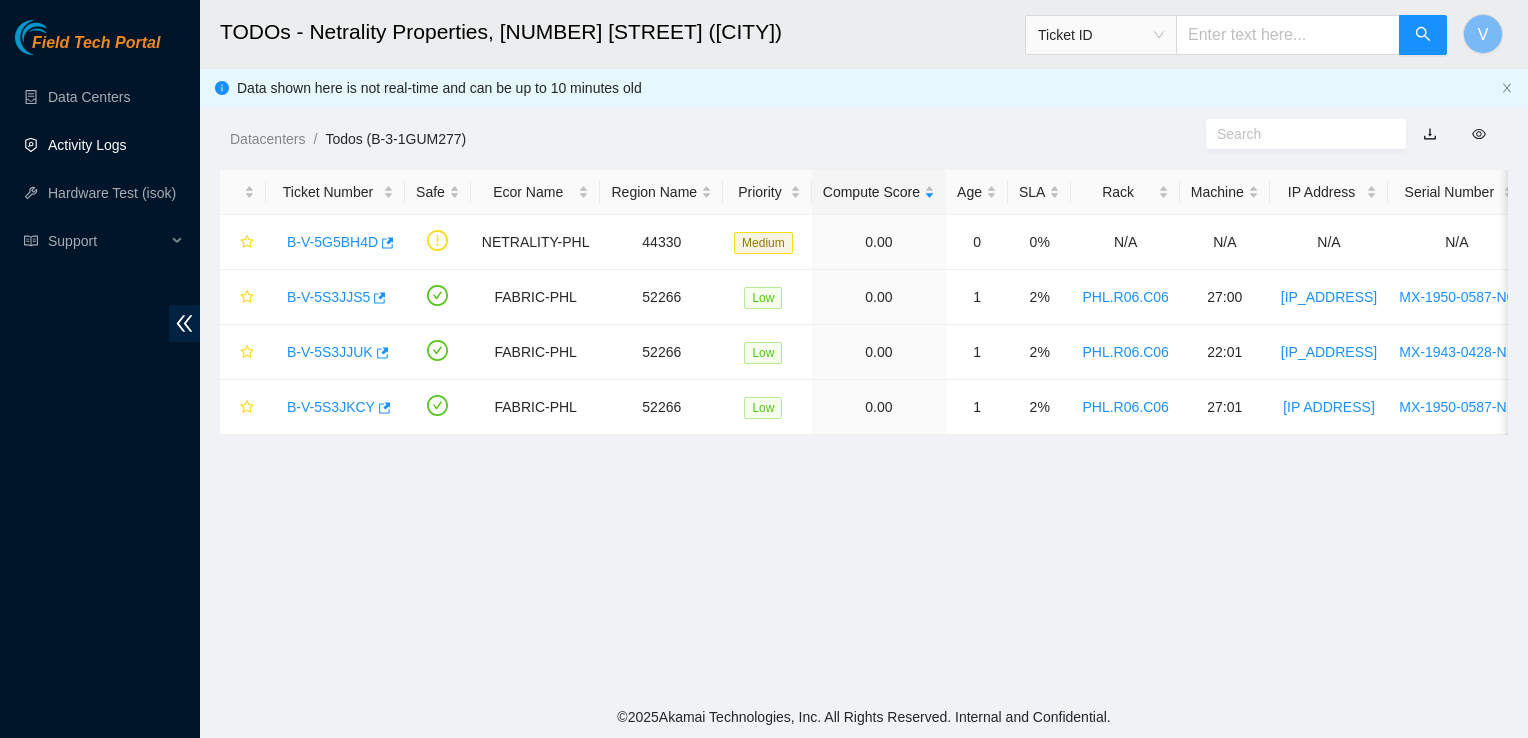 click on "Activity Logs" at bounding box center [87, 145] 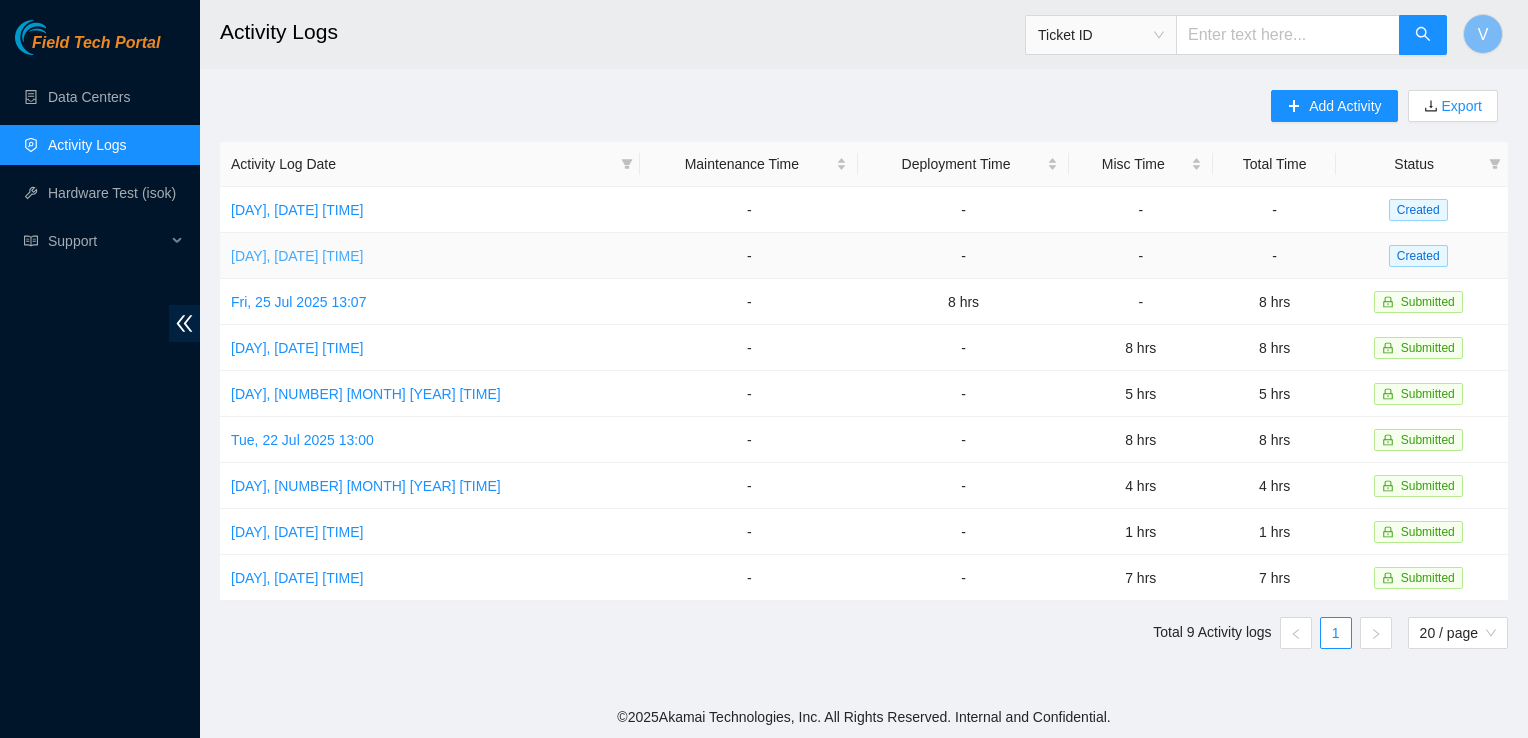 click on "[DAY], [DATE] [TIME]" at bounding box center (297, 256) 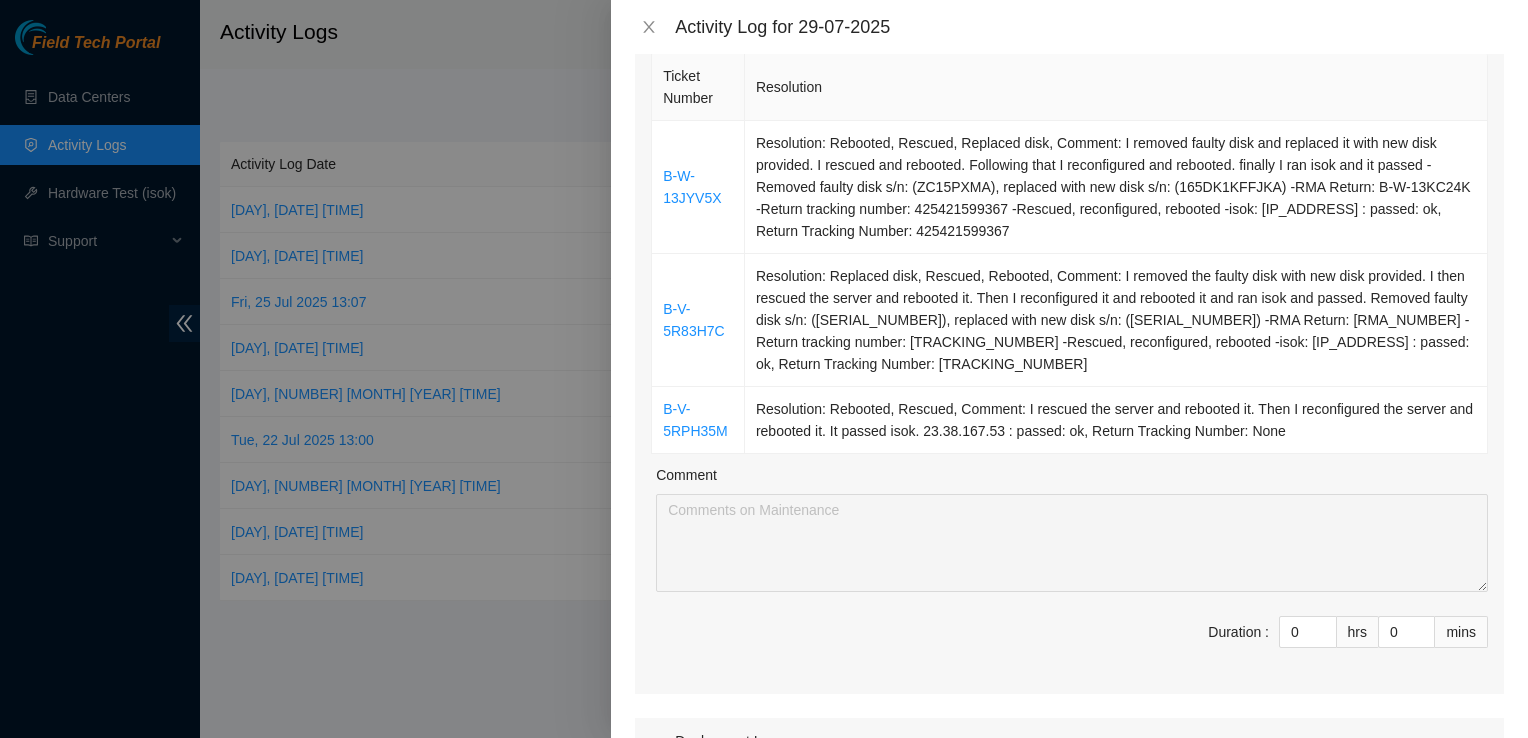 scroll, scrollTop: 0, scrollLeft: 0, axis: both 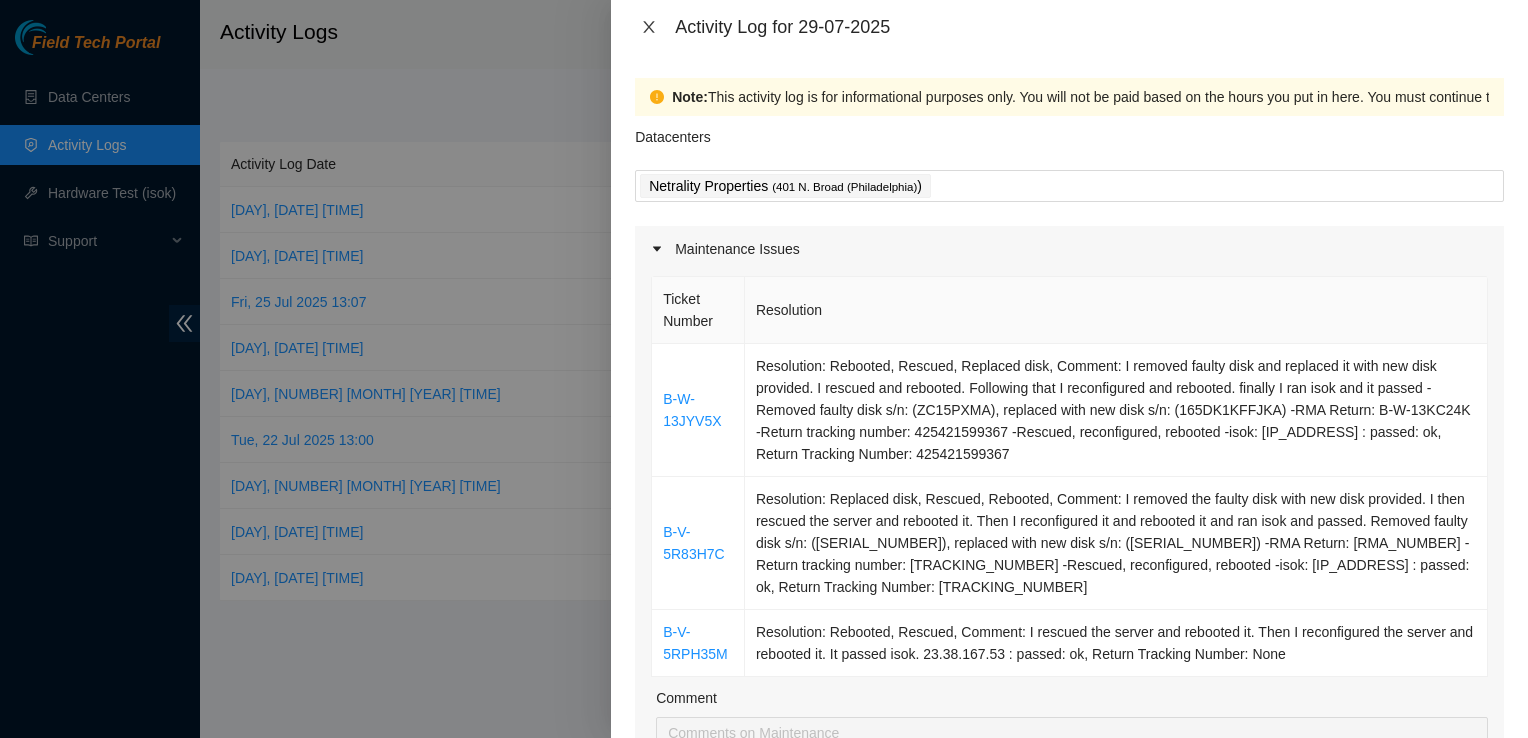 click 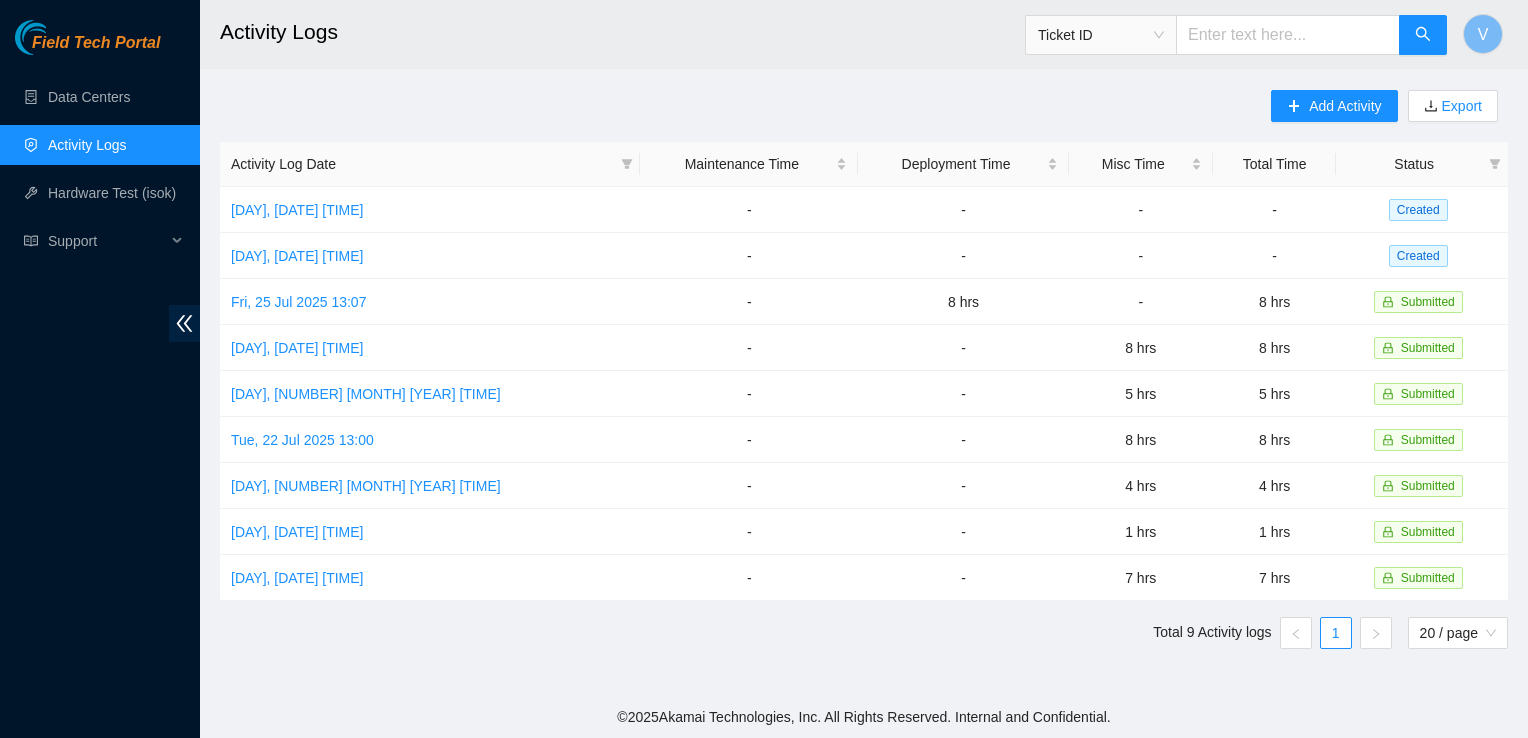 click on "Add Activity Export Activity Log Date Maintenance Time Deployment Time Misc Time Total Time Status             [DAY], [DATE] [TIME] - - - - Created [DAY], [DATE] [TIME] - - - - Created [DAY], [DATE] [TIME] - 8 hrs  - 8 hrs  Submitted [DAY], [DATE] [TIME] - - 8 hrs  8 hrs  Submitted [DAY], [DATE] [TIME] - - 5 hrs  5 hrs  Submitted [DAY], [DATE] [TIME] - - 8 hrs  8 hrs  Submitted [DAY], [DATE] [TIME] - - 4 hrs  4 hrs  Submitted [DAY], [DATE] [TIME] - - 1 hrs  1 hrs  Submitted [DAY], [DATE] [TIME] - - 7 hrs  7 hrs  Submitted Total 9 Activity logs 1 20 / page" at bounding box center (864, 377) 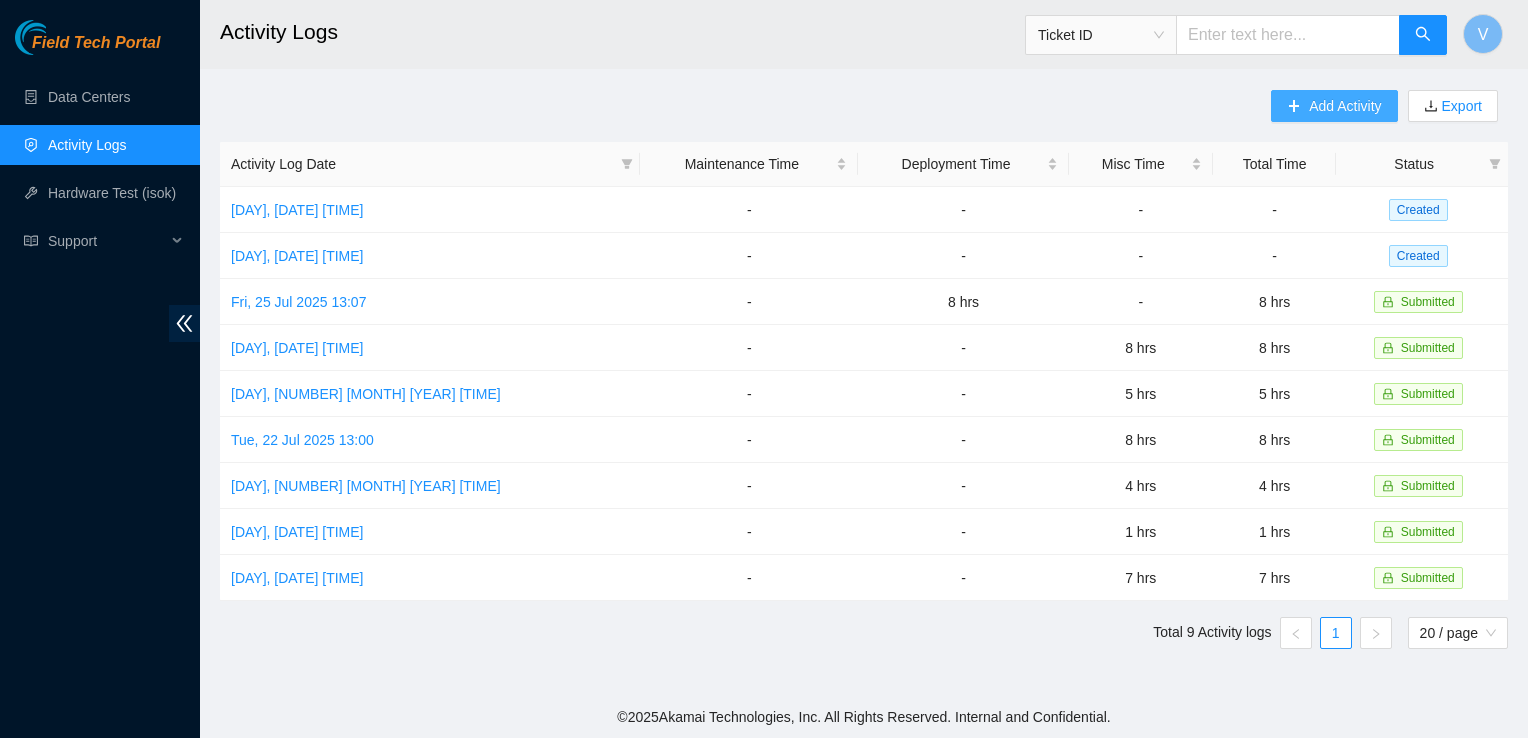 click on "Add Activity" at bounding box center [1345, 106] 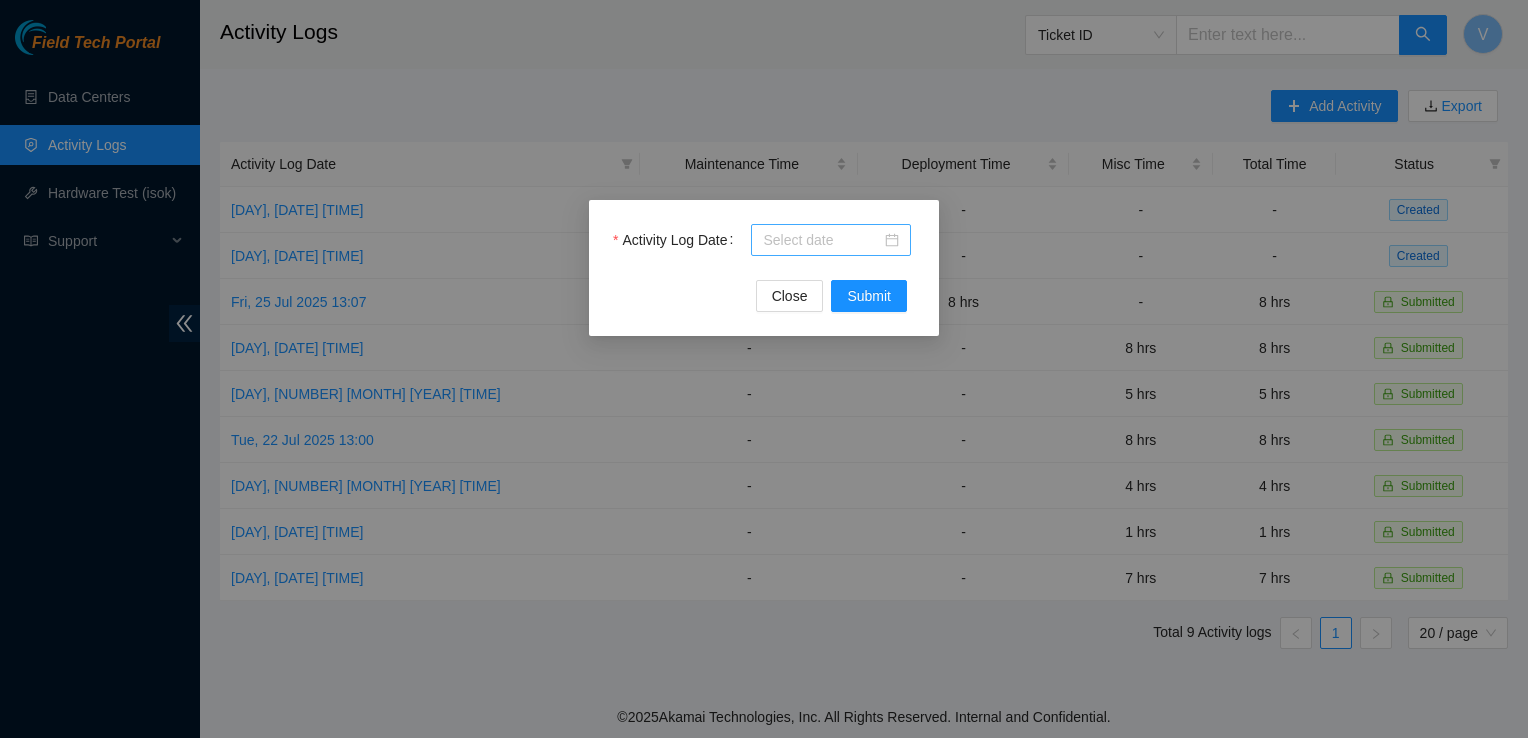 click at bounding box center [831, 240] 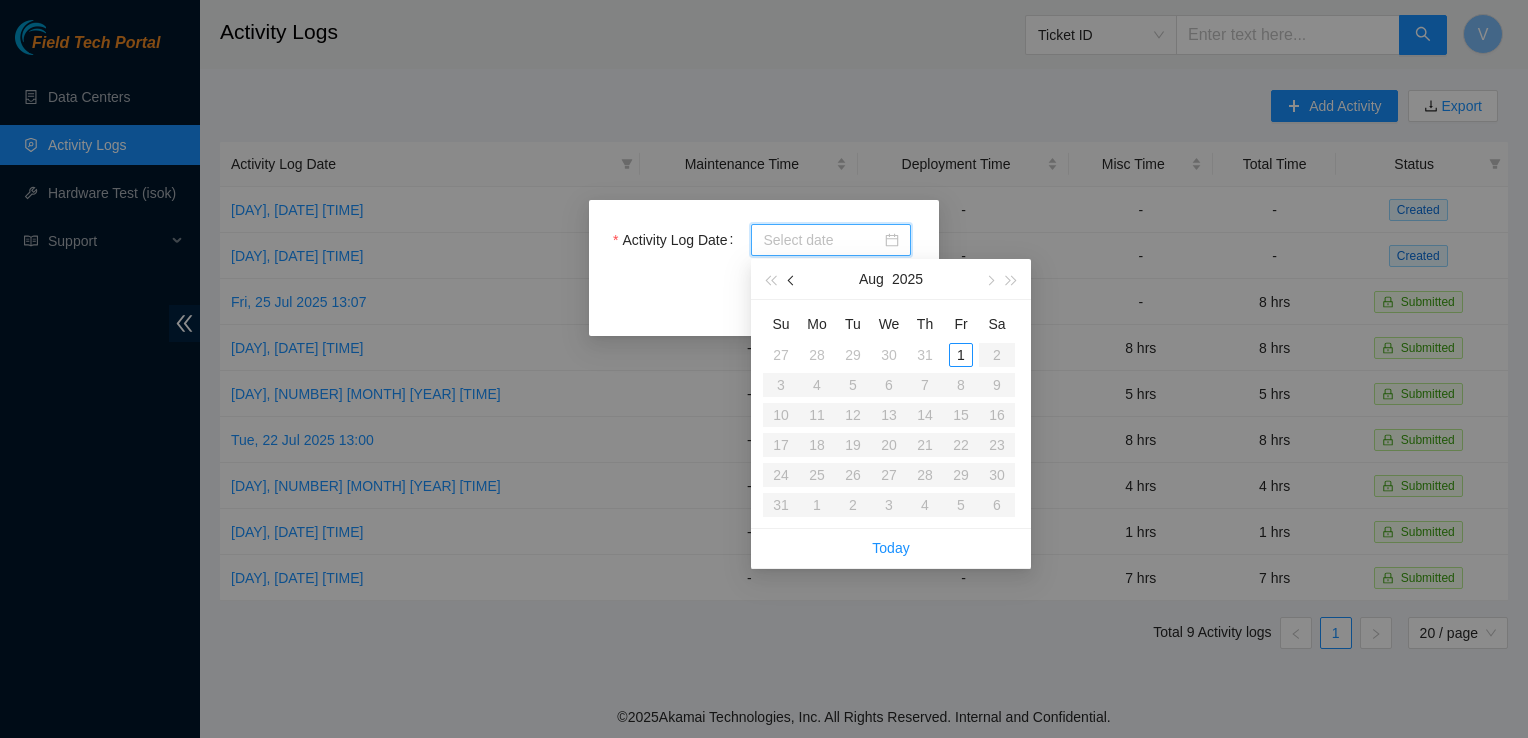 click at bounding box center (792, 279) 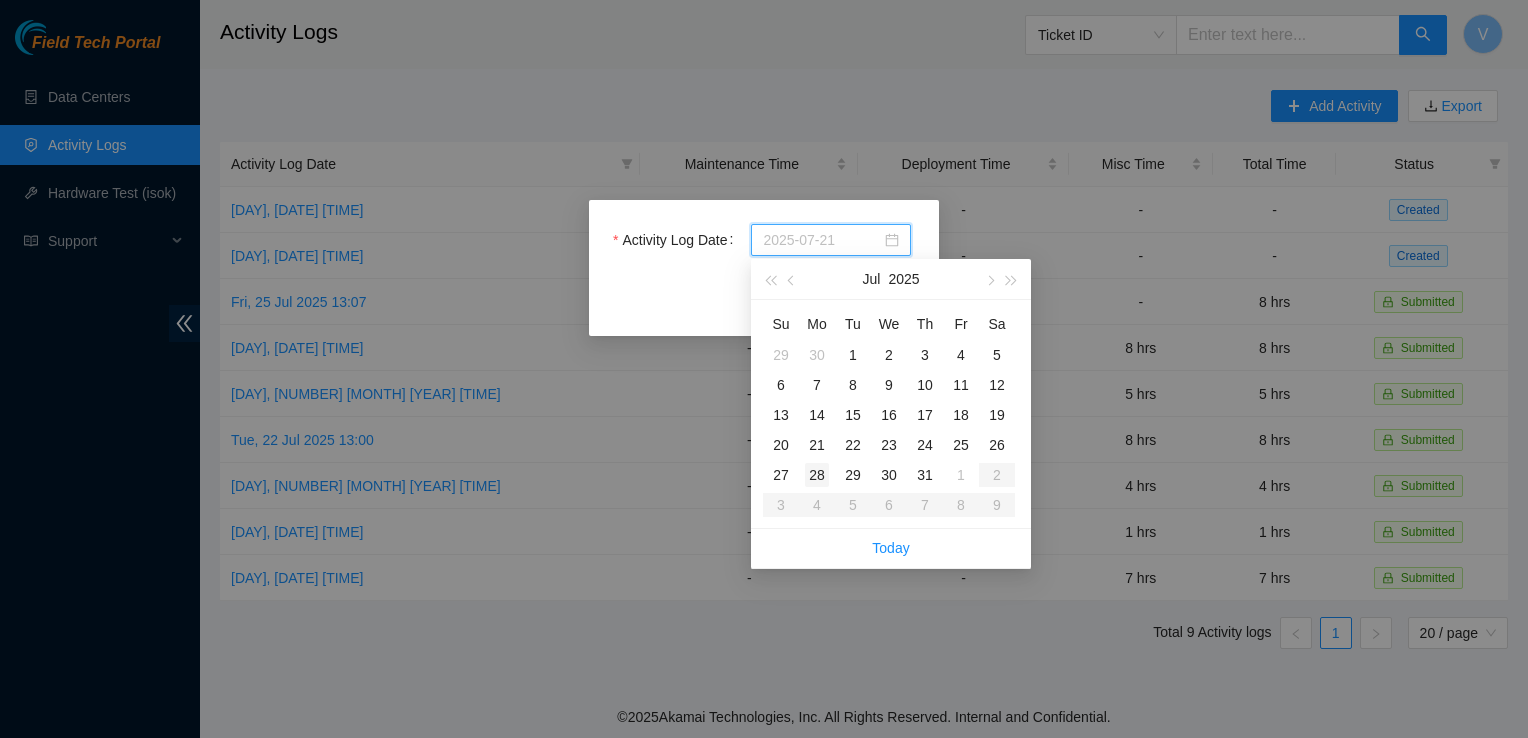 type on "[DATE]" 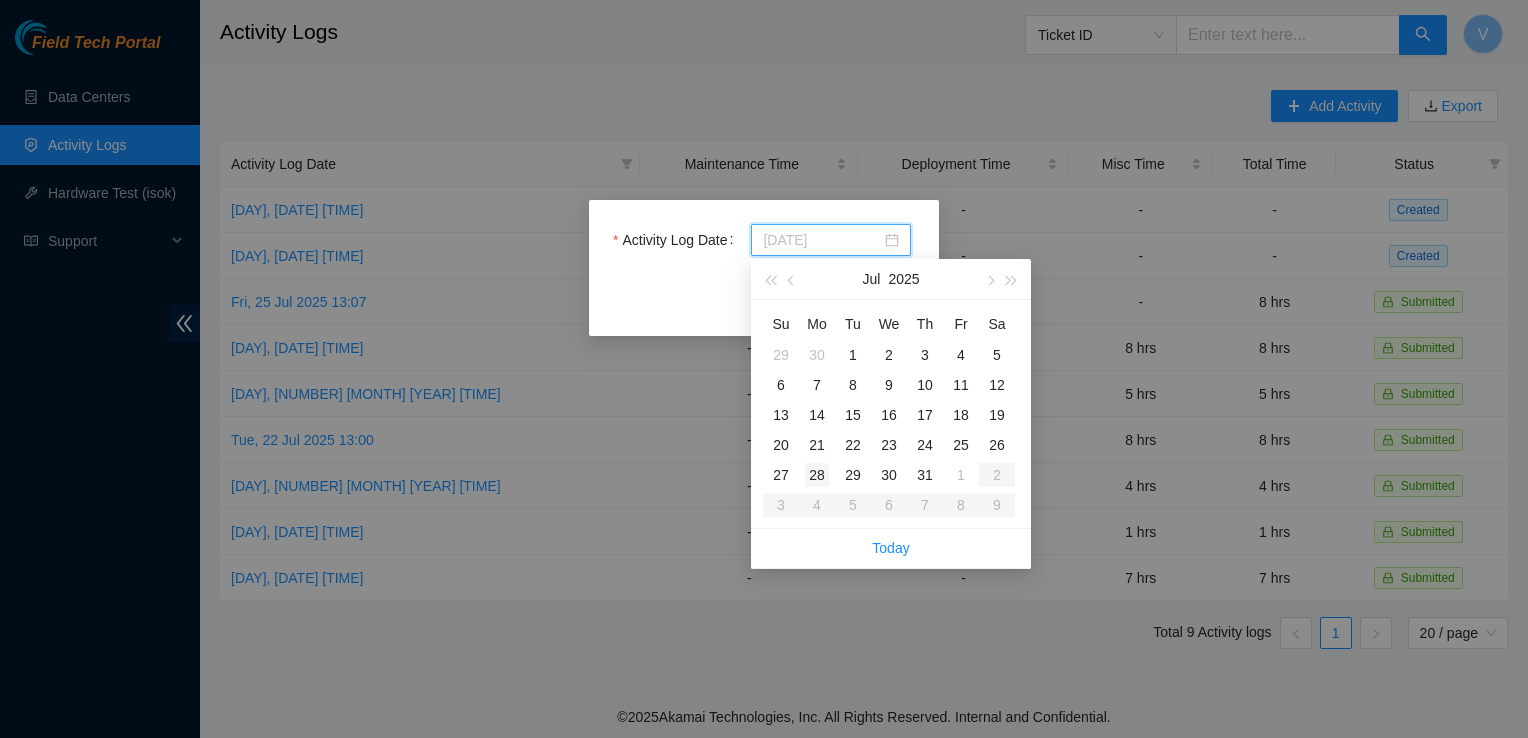 click on "28" at bounding box center (817, 475) 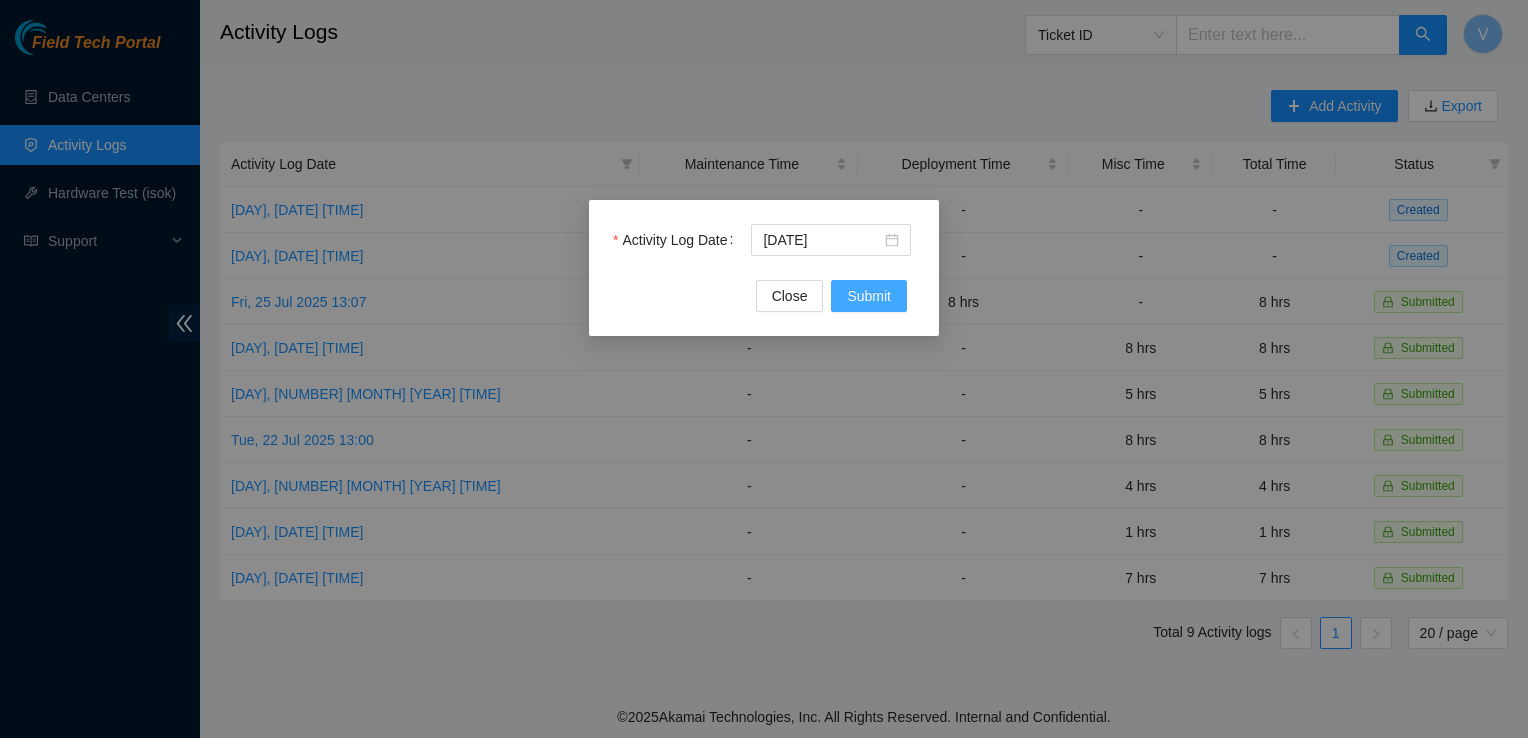 click on "Submit" at bounding box center [869, 296] 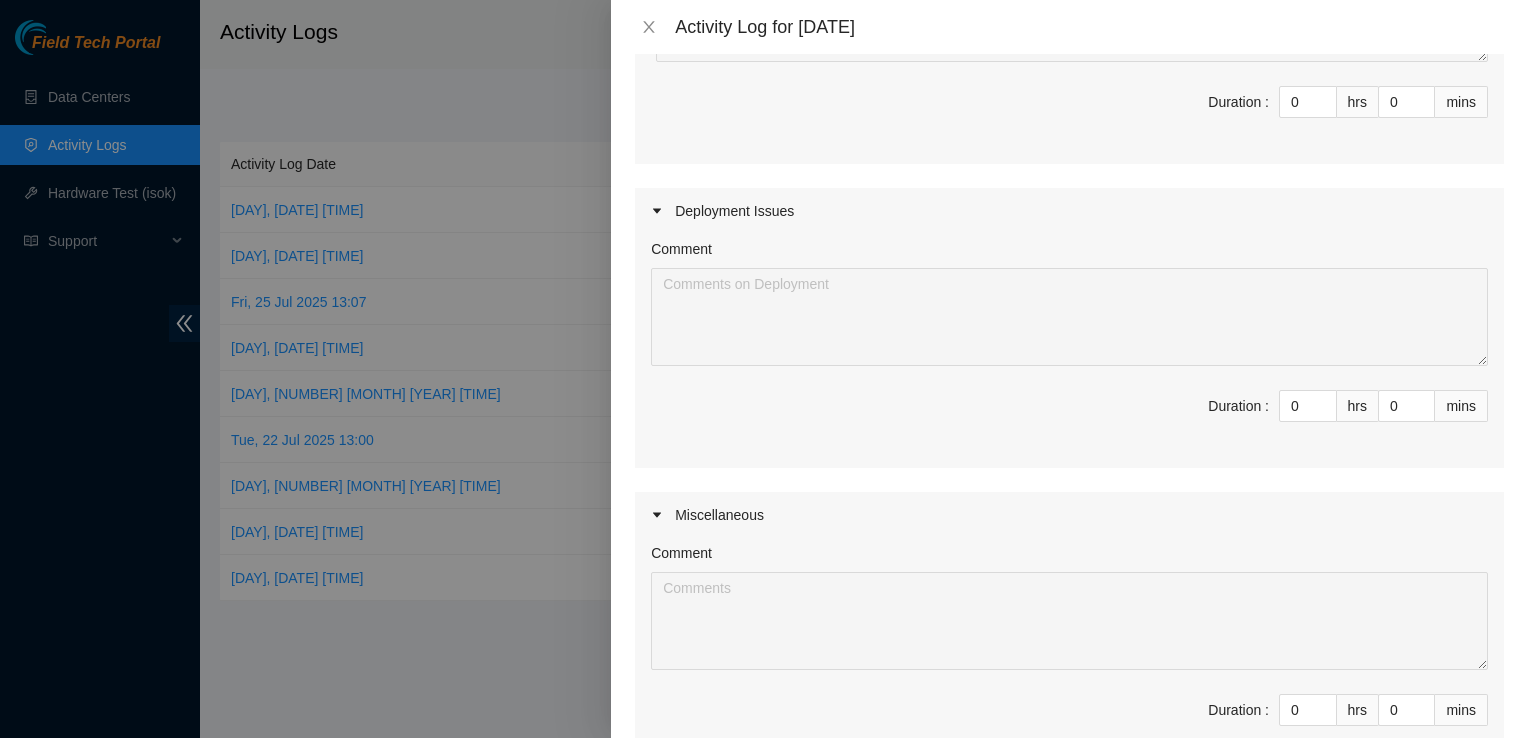 scroll, scrollTop: 354, scrollLeft: 0, axis: vertical 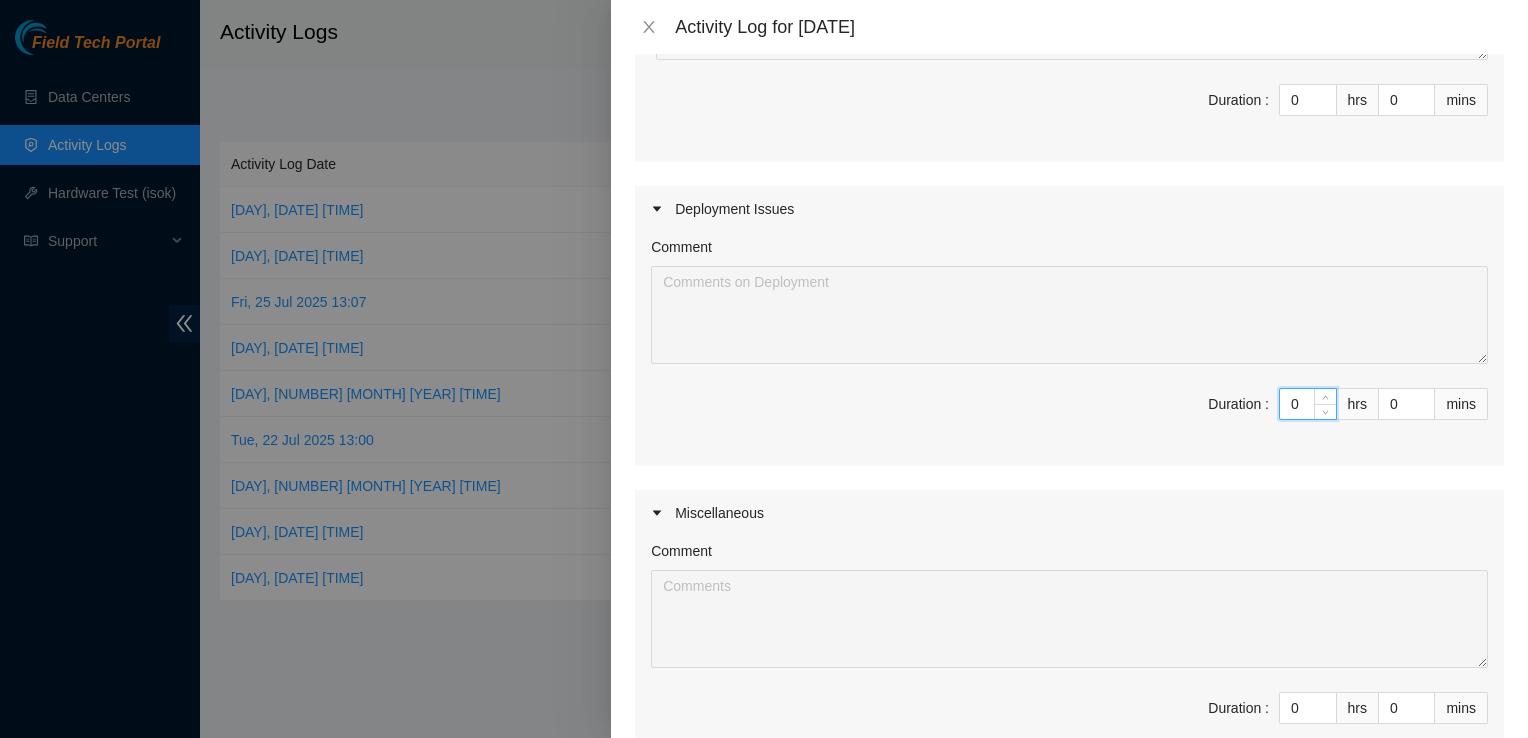 click on "0" at bounding box center (1308, 404) 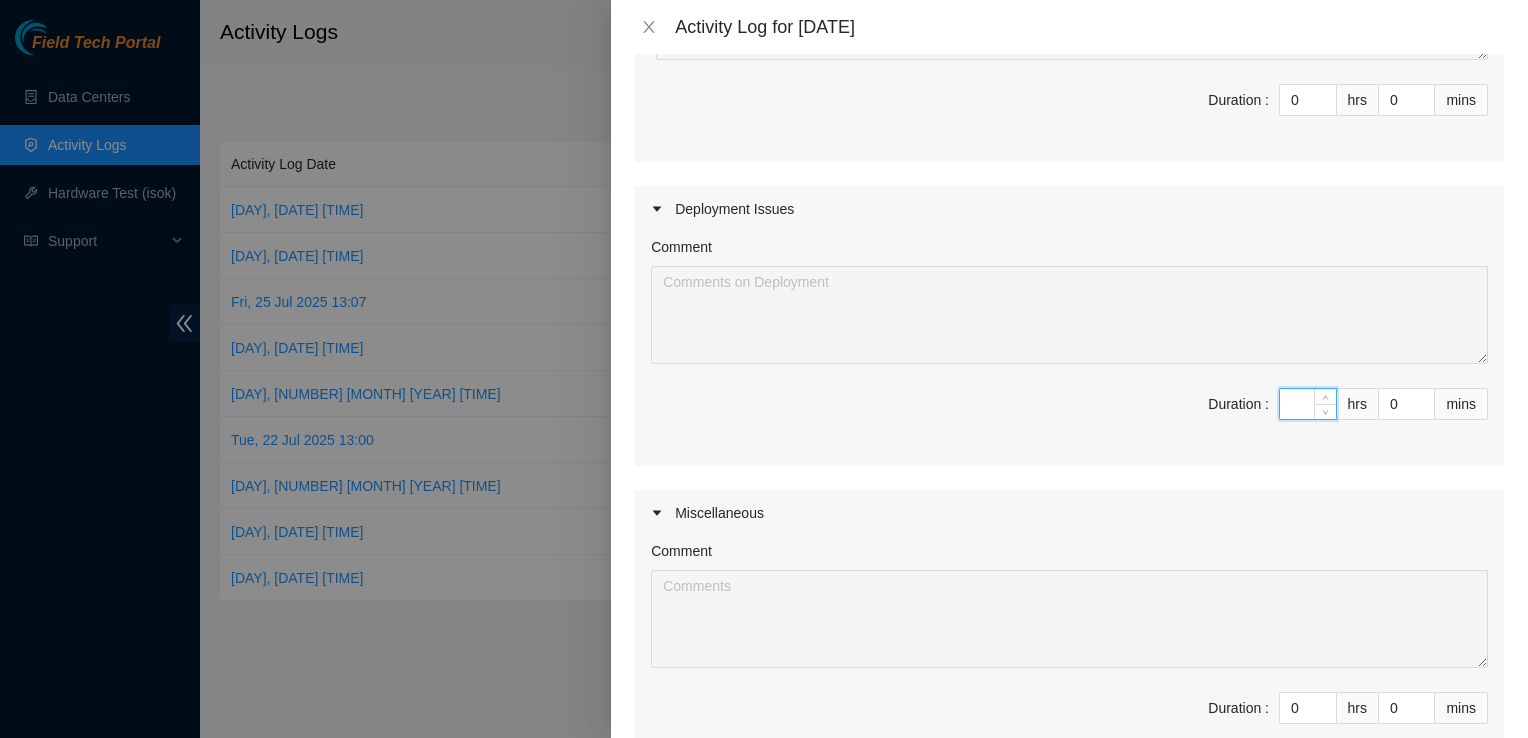 type on "9" 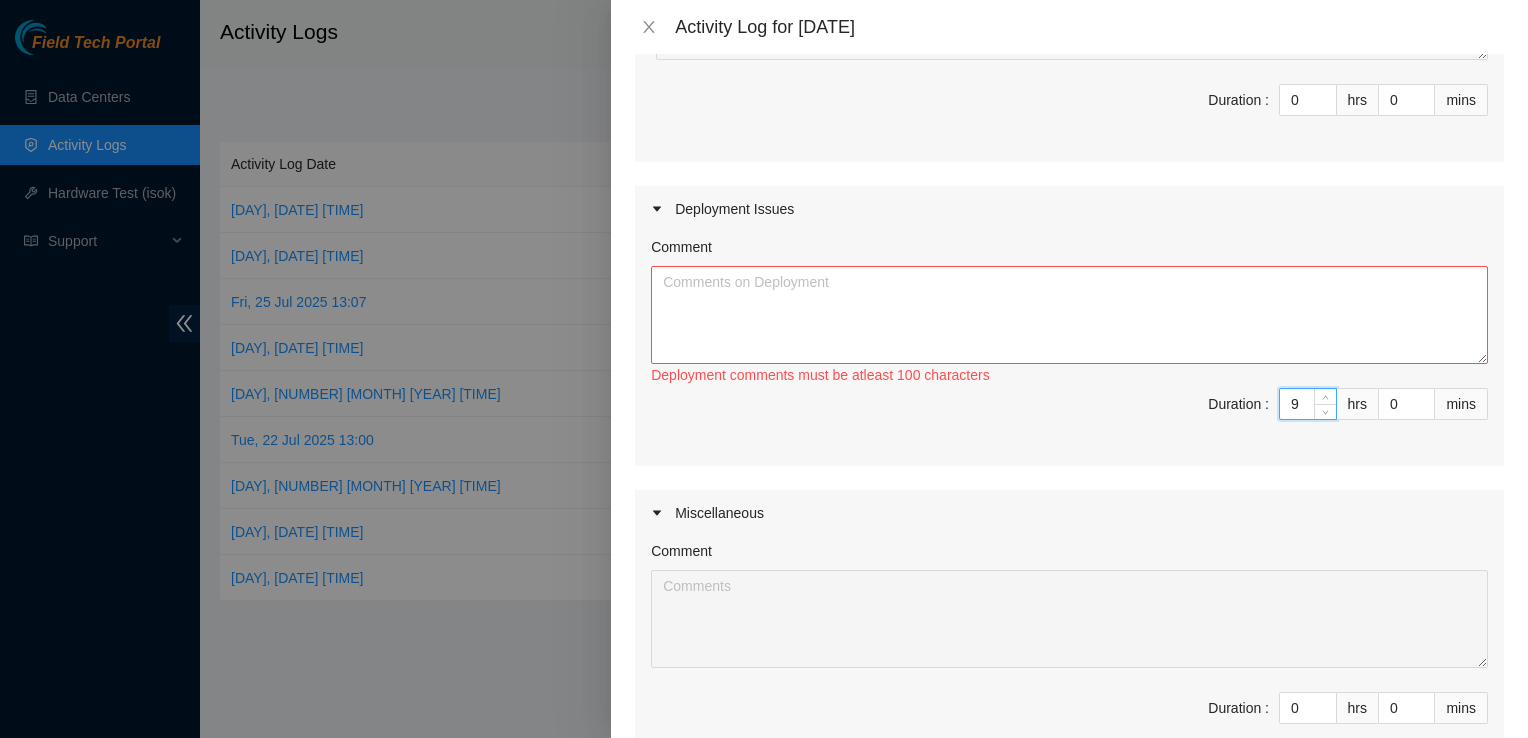 type on "9" 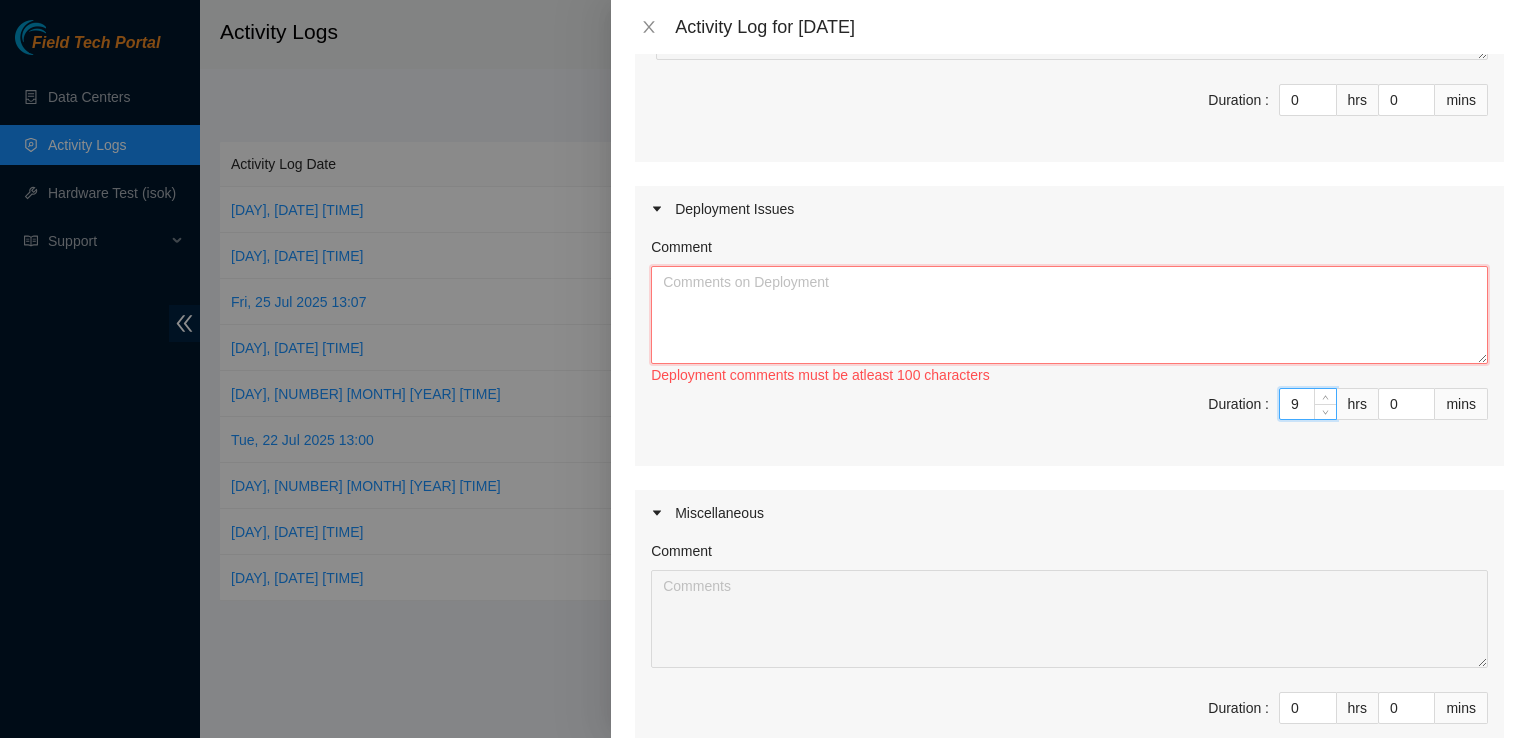 click on "Comment" at bounding box center (1069, 315) 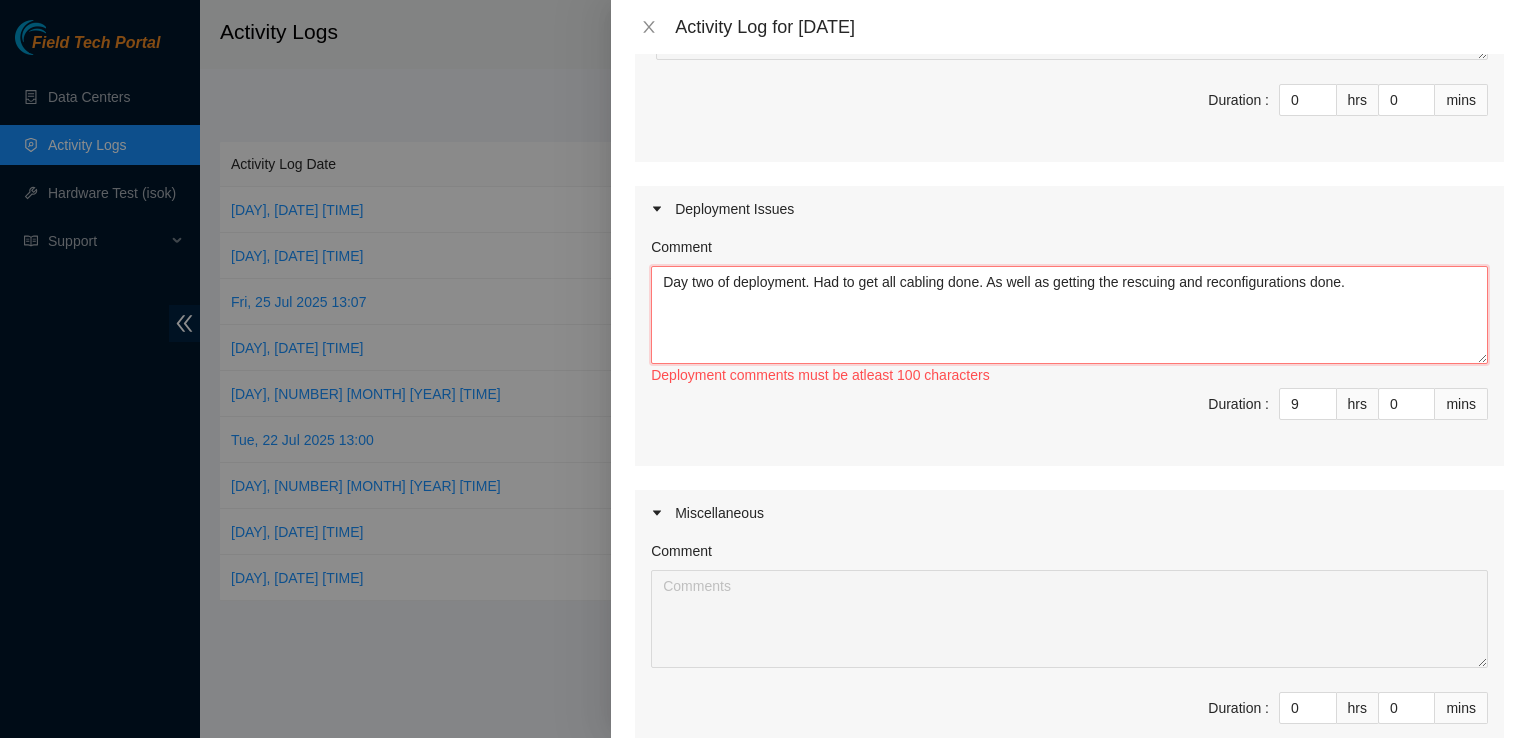 click on "Day two of deployment. Had to get all cabling done. As well as getting the rescuing and reconfigurations done." at bounding box center [1069, 315] 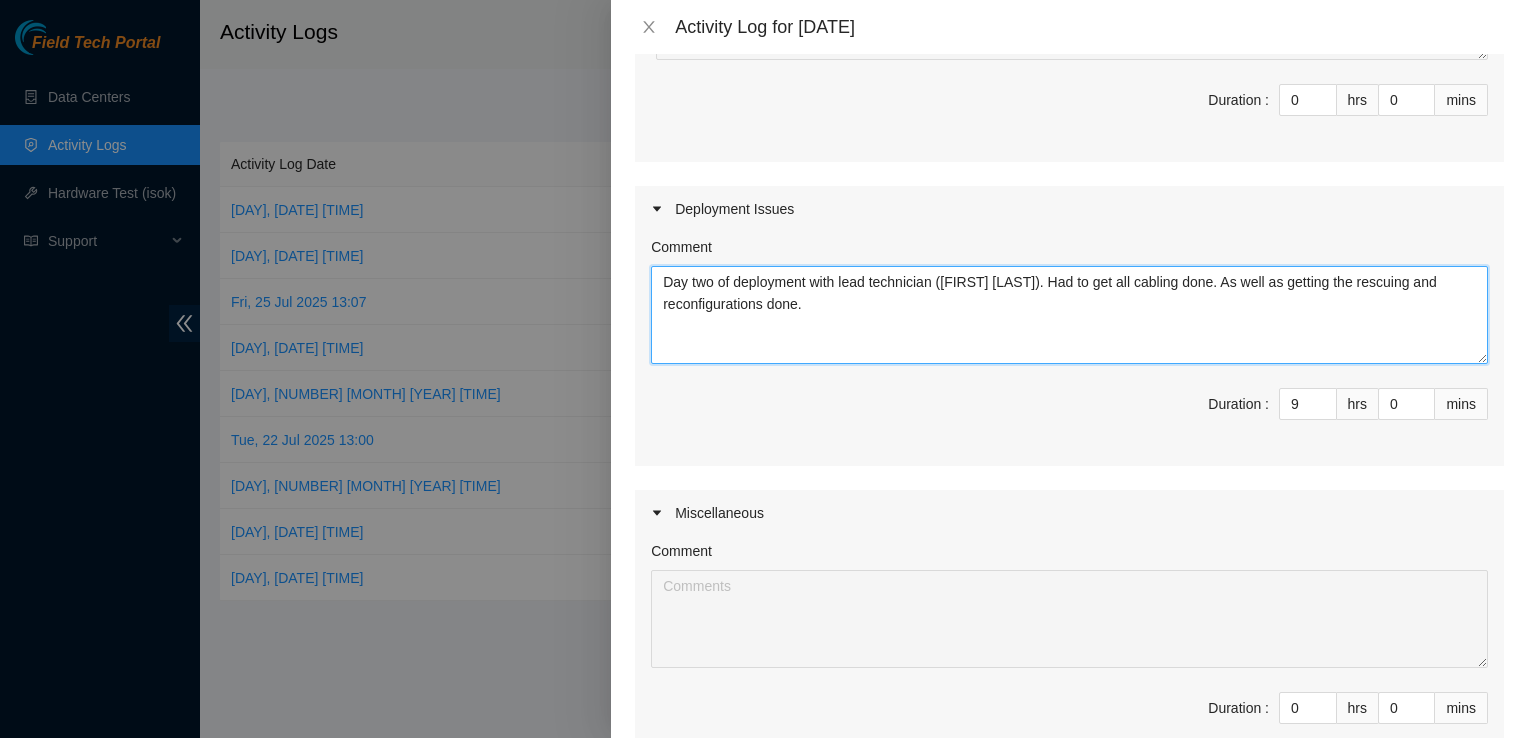 drag, startPoint x: 833, startPoint y: 303, endPoint x: 640, endPoint y: 250, distance: 200.14494 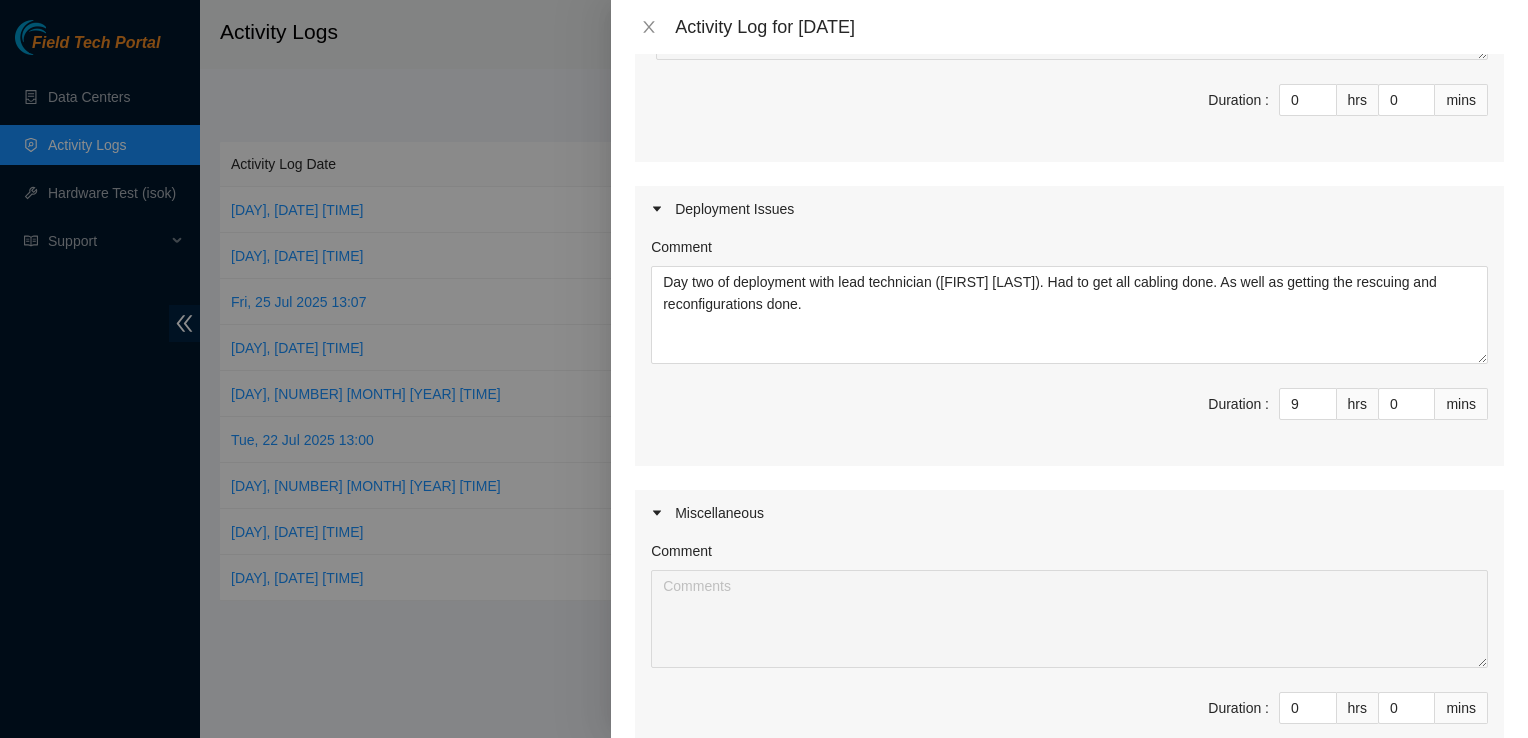 click on "Comment Day two of deployment with lead technician ([FIRST] [LAST]). Had to get all cabling done. As well as getting the rescuing and reconfigurations done.  Duration : 9 hrs 0 mins" at bounding box center [1069, 349] 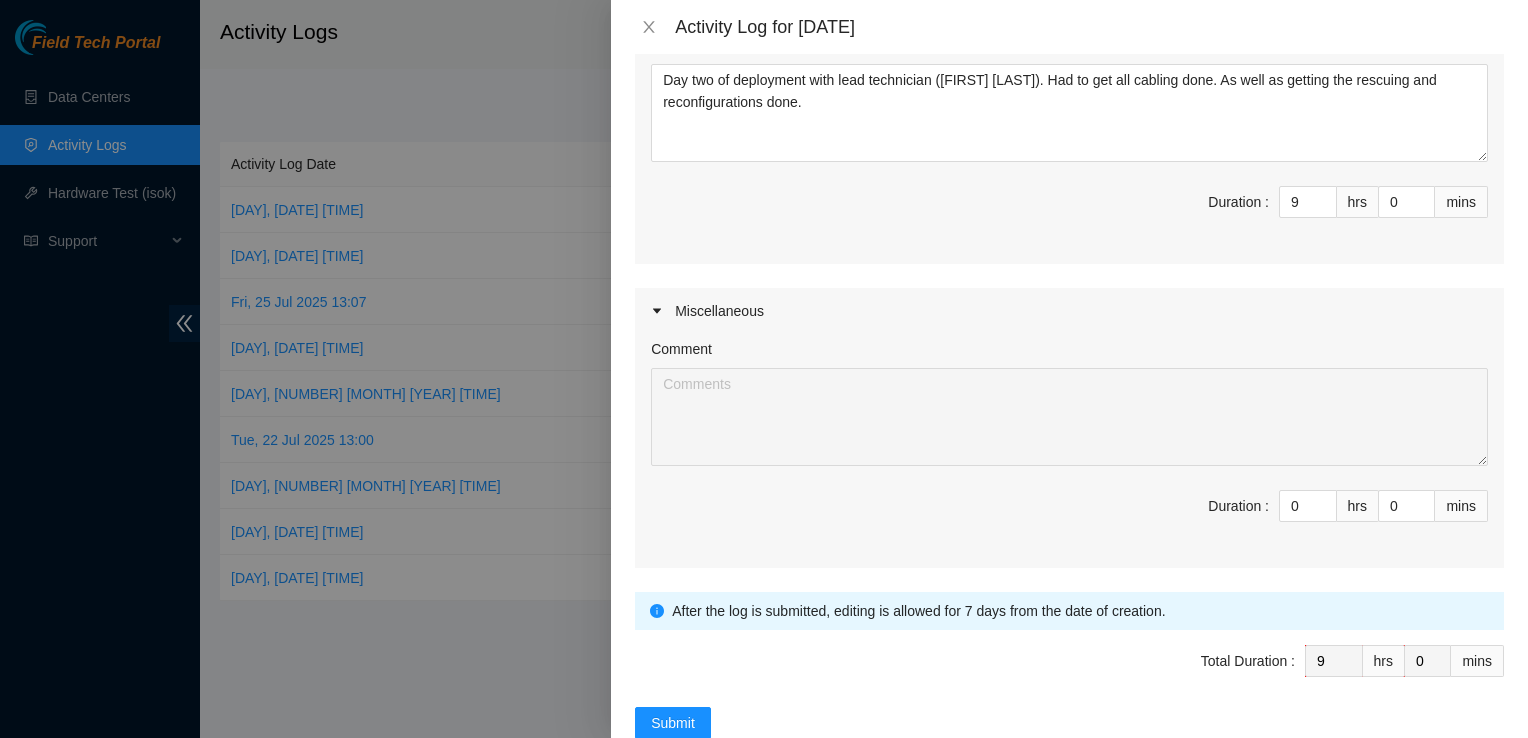 scroll, scrollTop: 600, scrollLeft: 0, axis: vertical 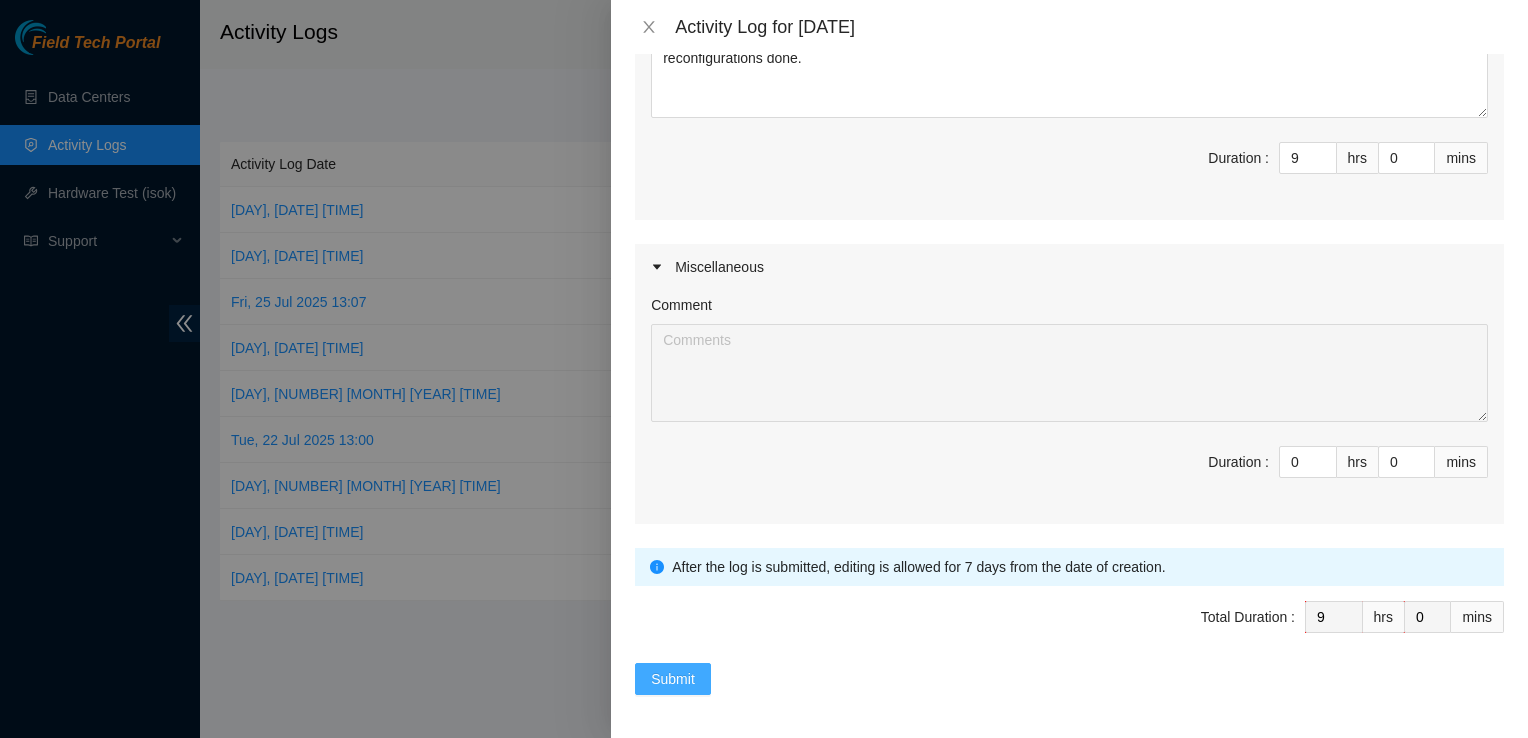 click on "Submit" at bounding box center [673, 679] 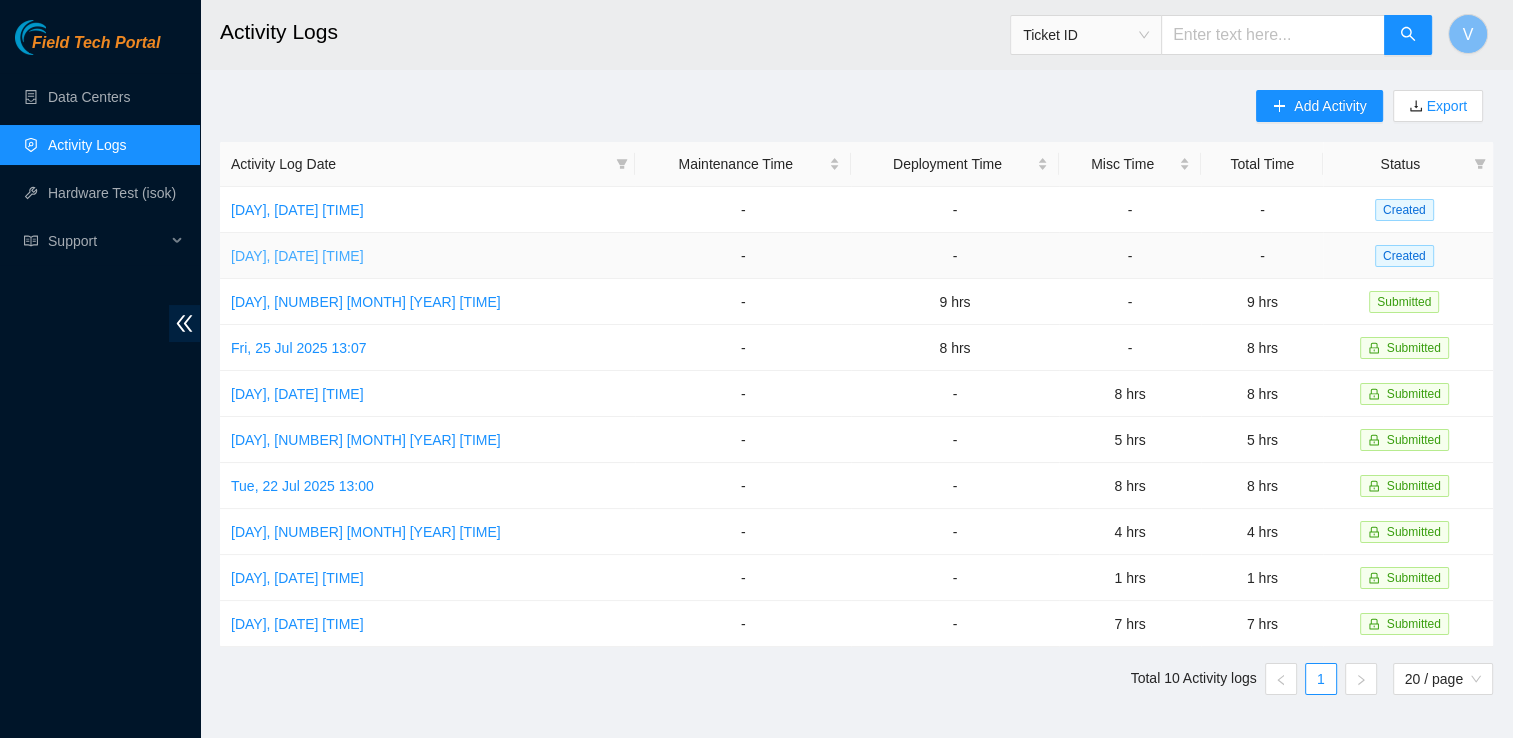 click on "[DAY], [DATE] [TIME]" at bounding box center (297, 256) 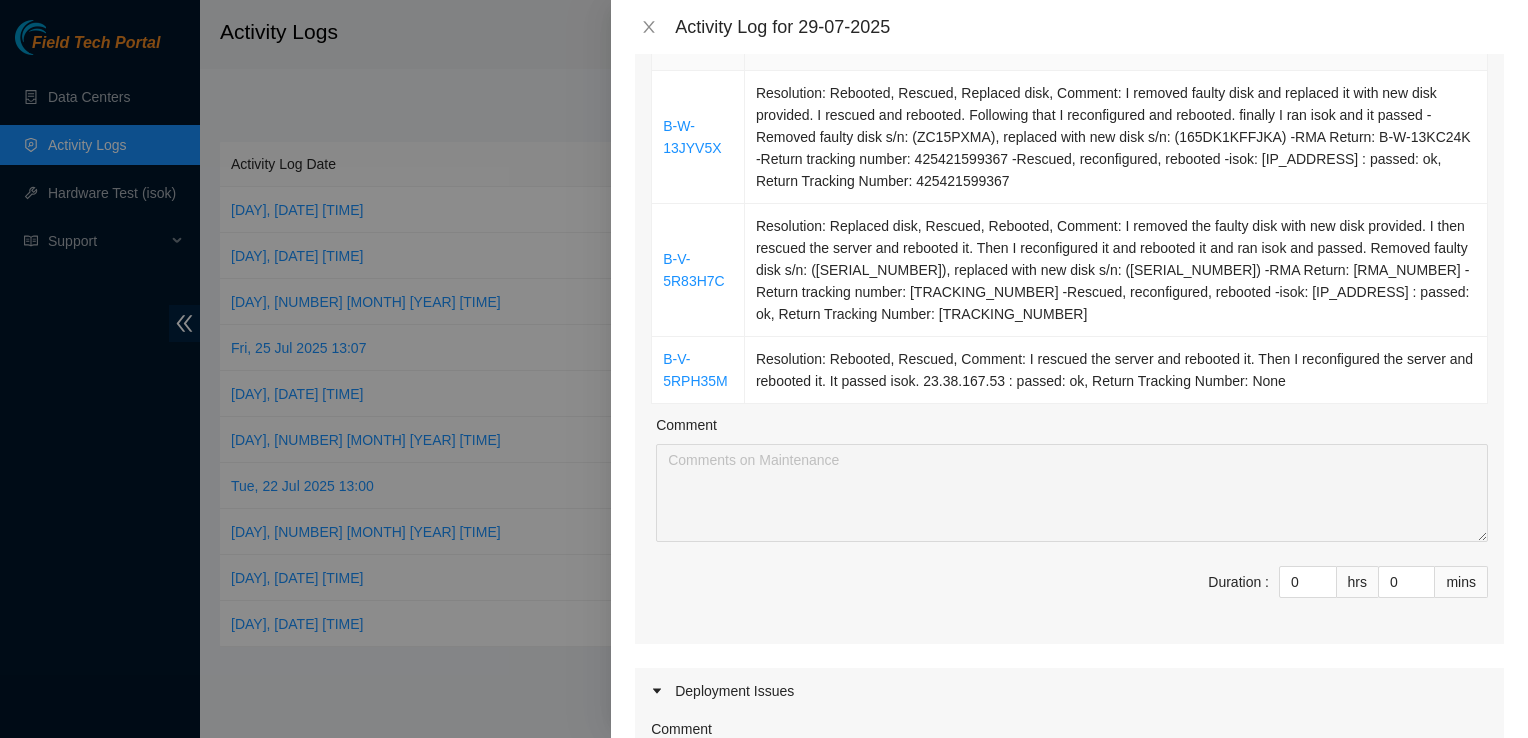scroll, scrollTop: 278, scrollLeft: 0, axis: vertical 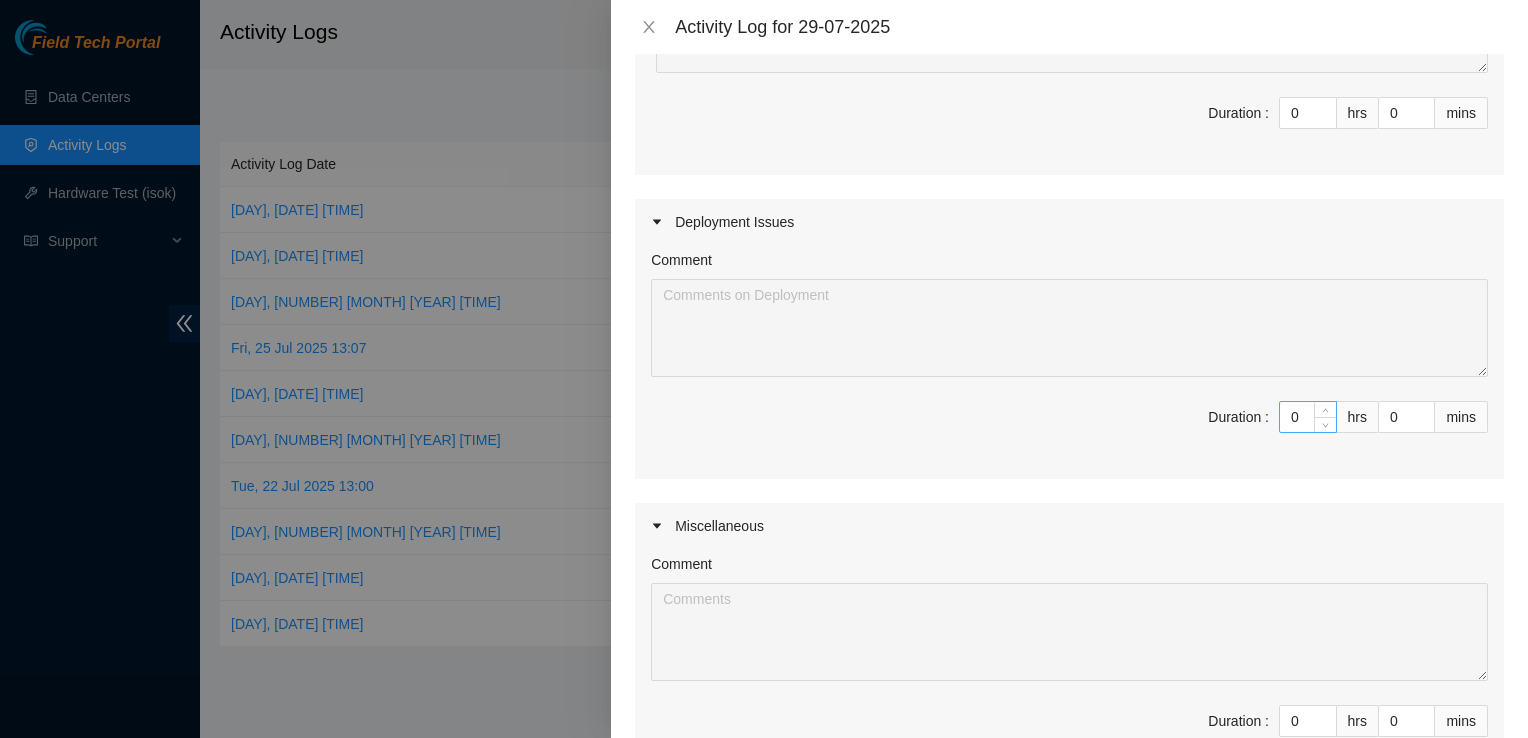 click on "0" at bounding box center (1308, 417) 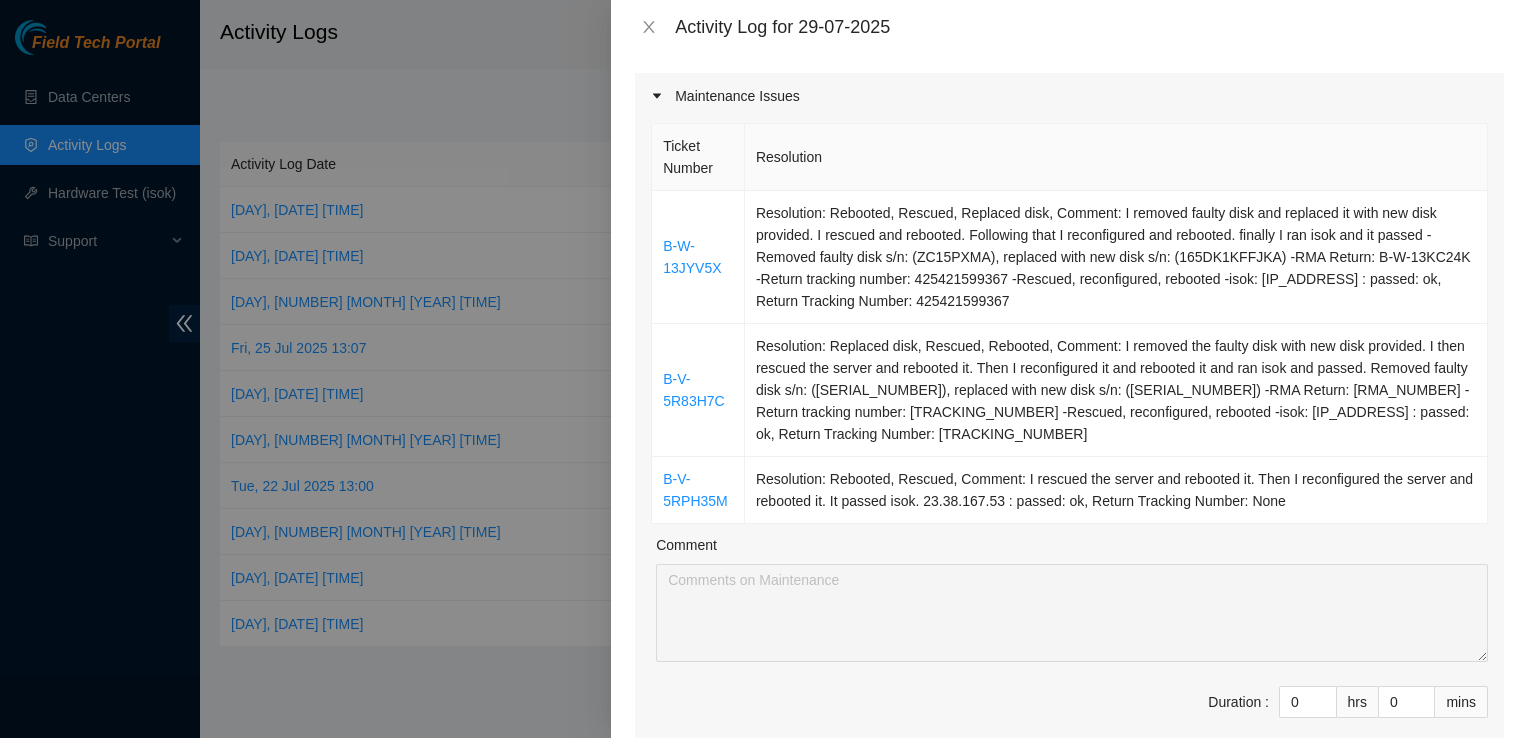 scroll, scrollTop: 153, scrollLeft: 0, axis: vertical 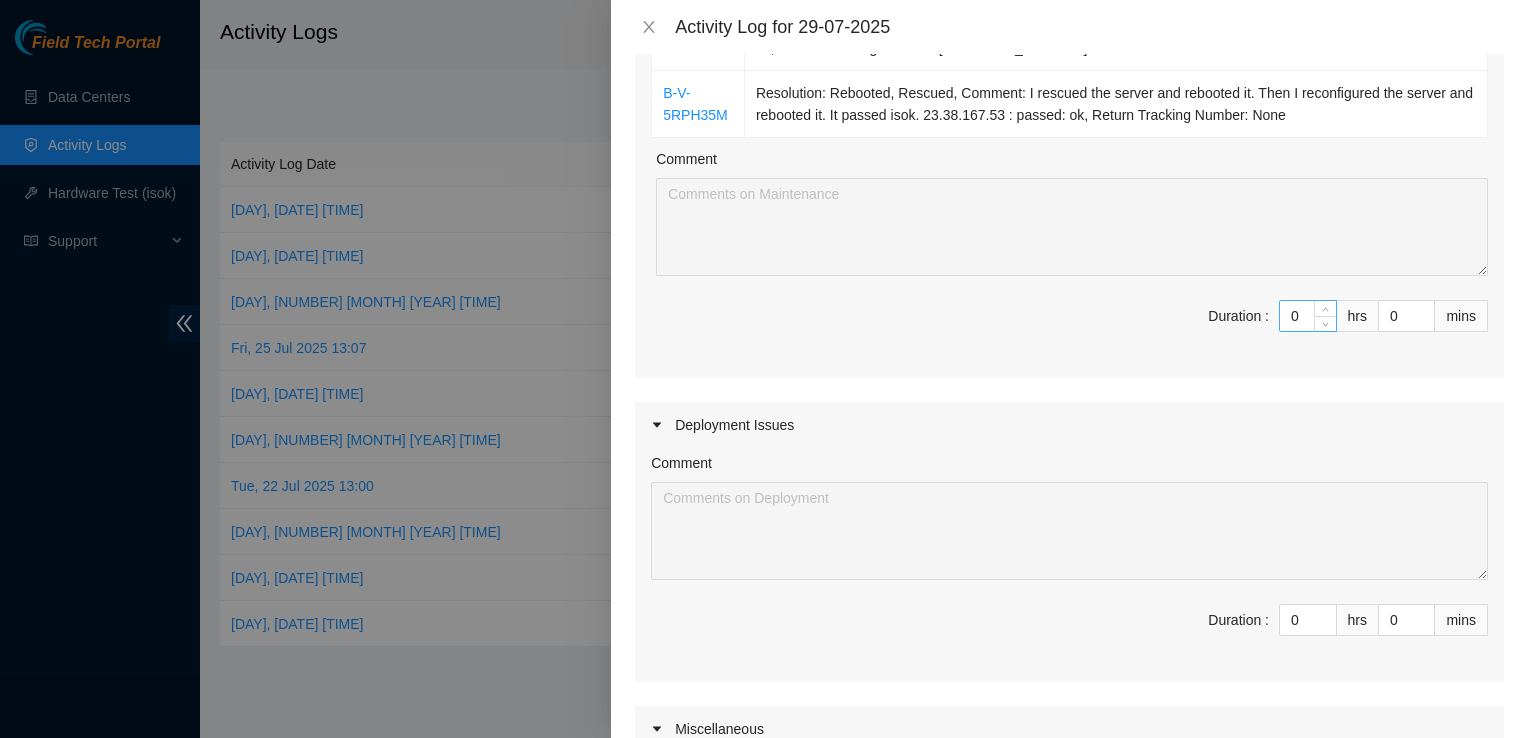 click on "0" at bounding box center [1308, 316] 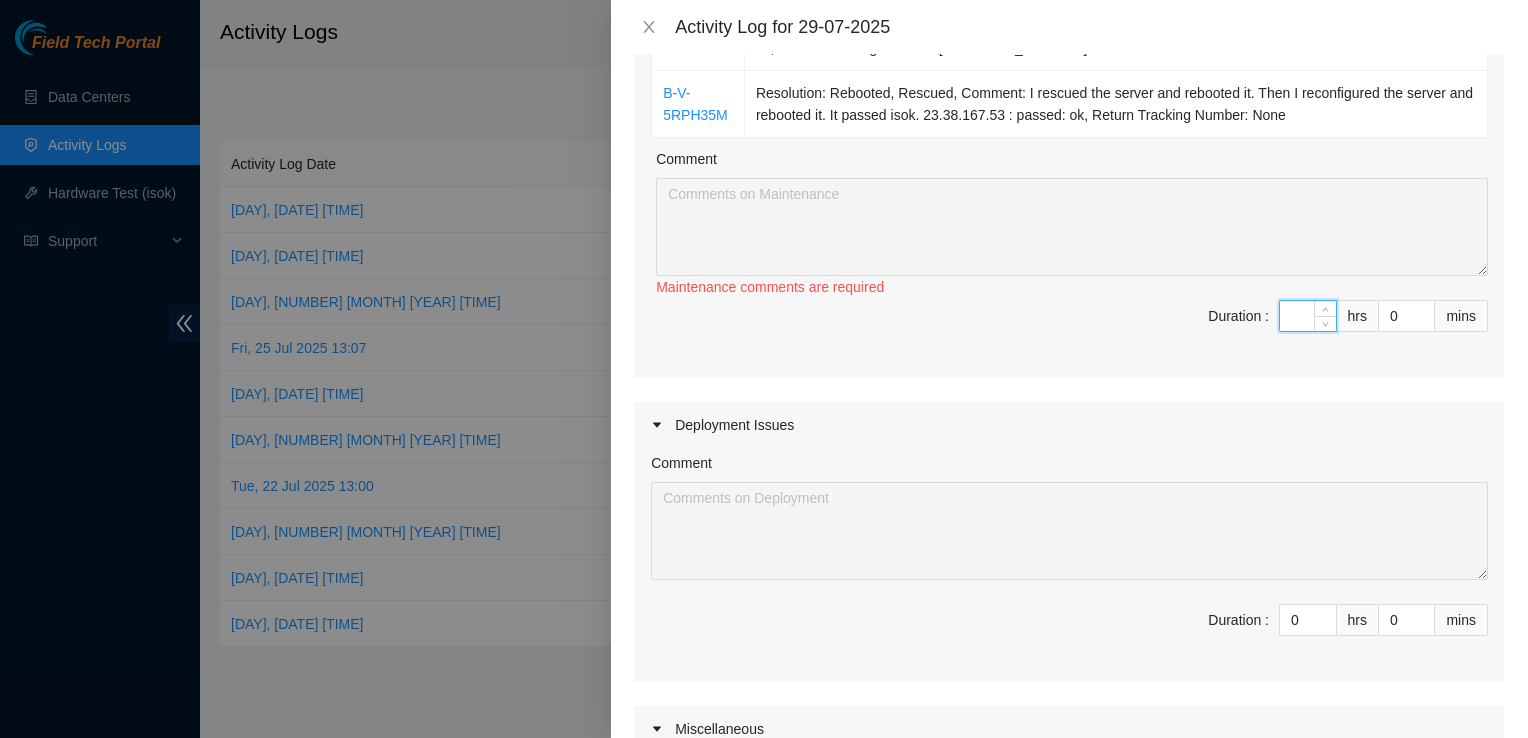 type on "3" 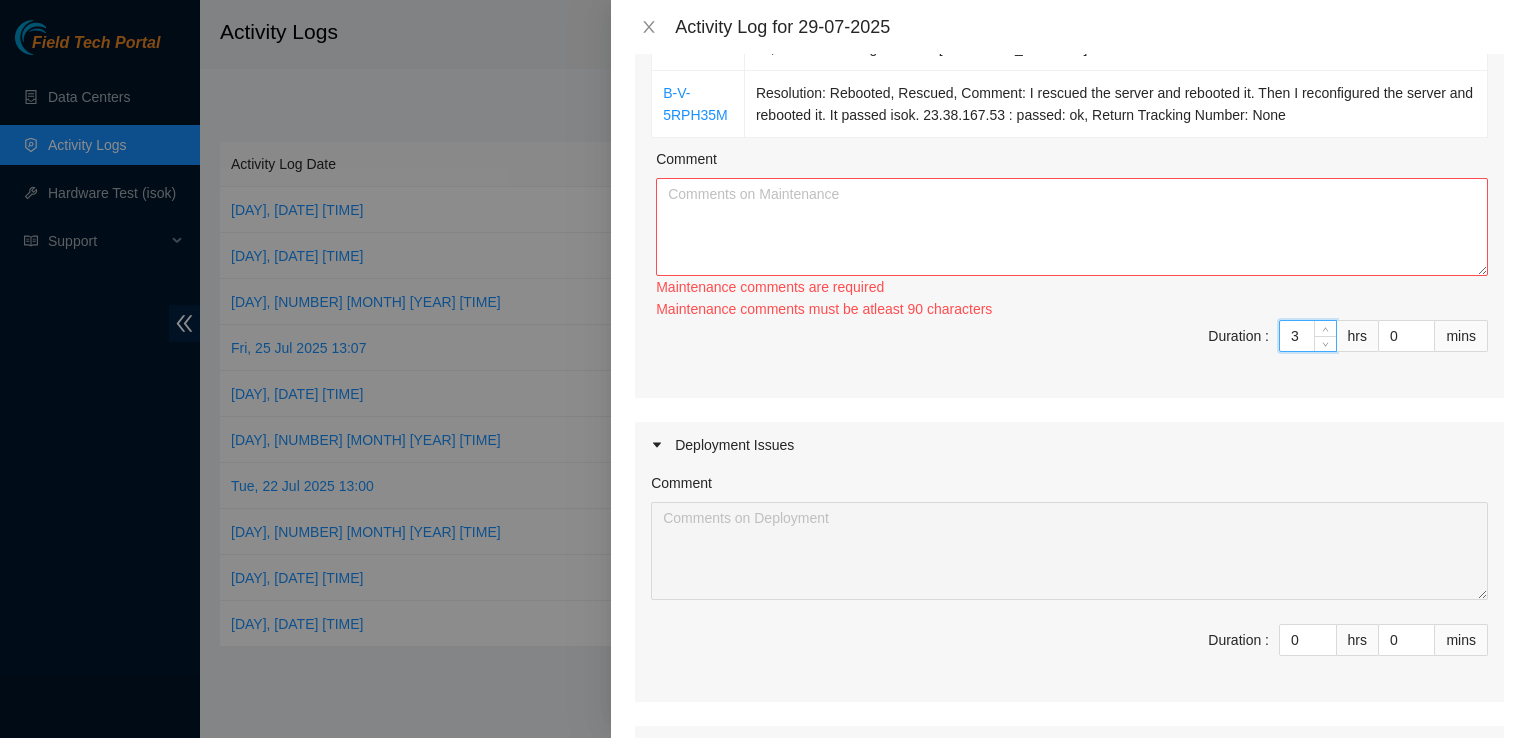 type on "3" 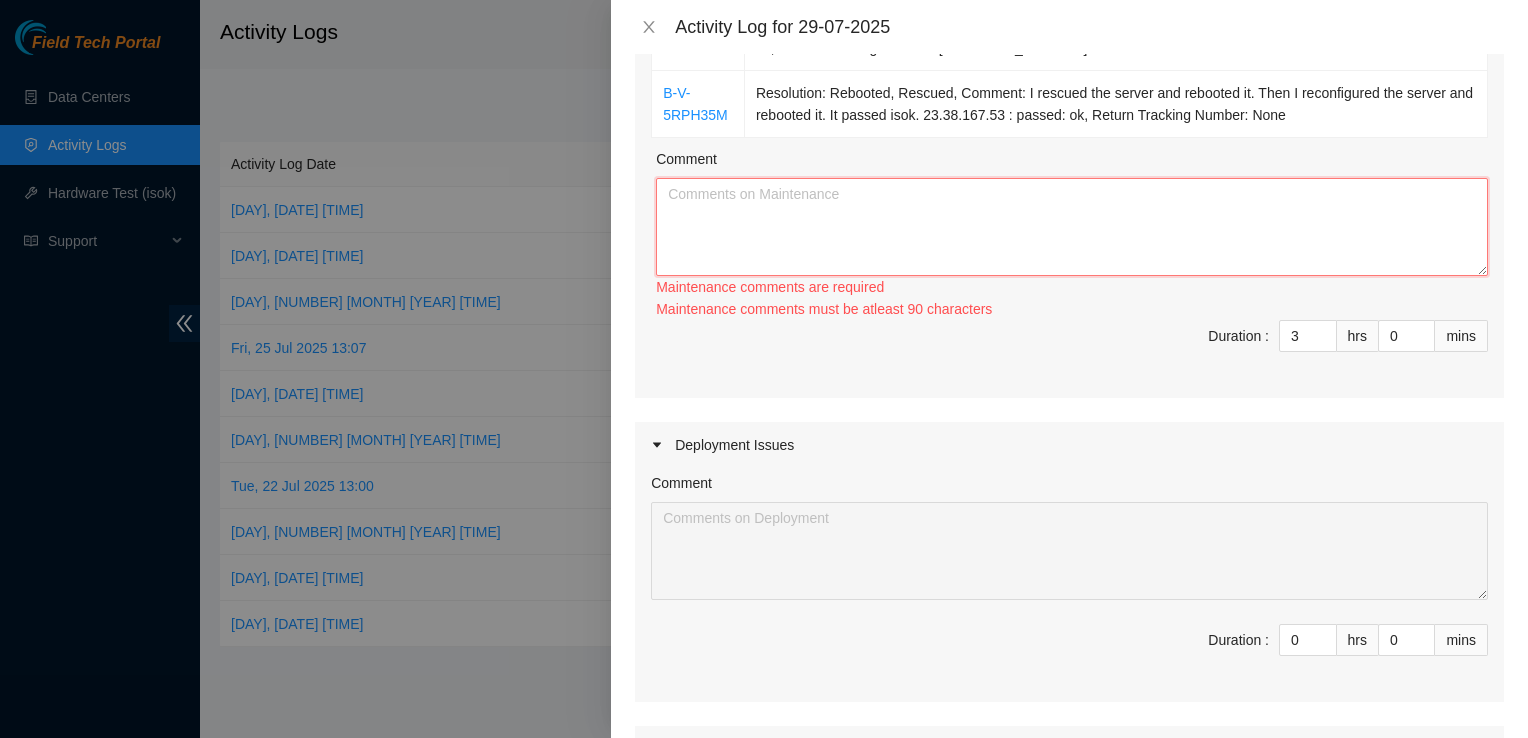 click on "Comment" at bounding box center (1072, 227) 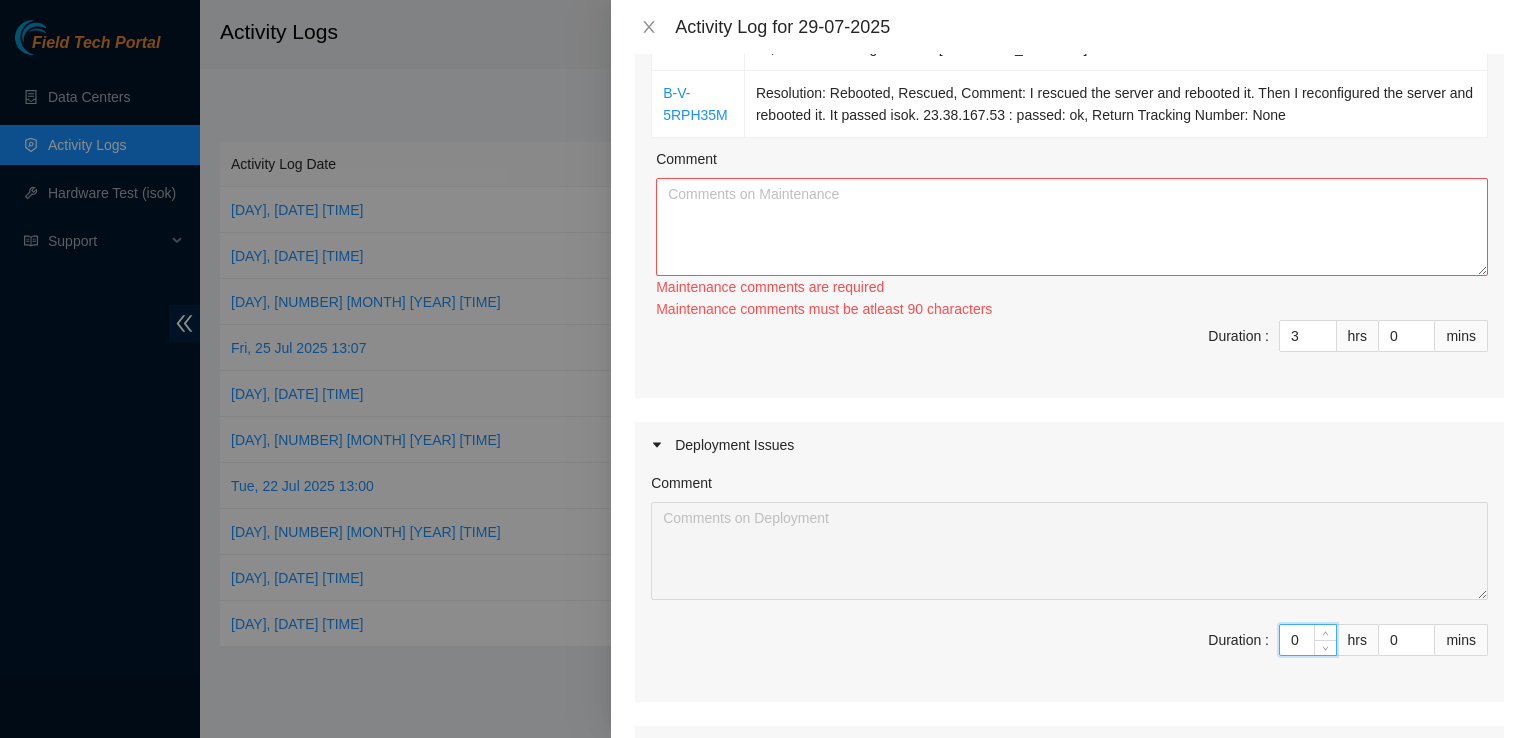 click on "0" at bounding box center (1308, 640) 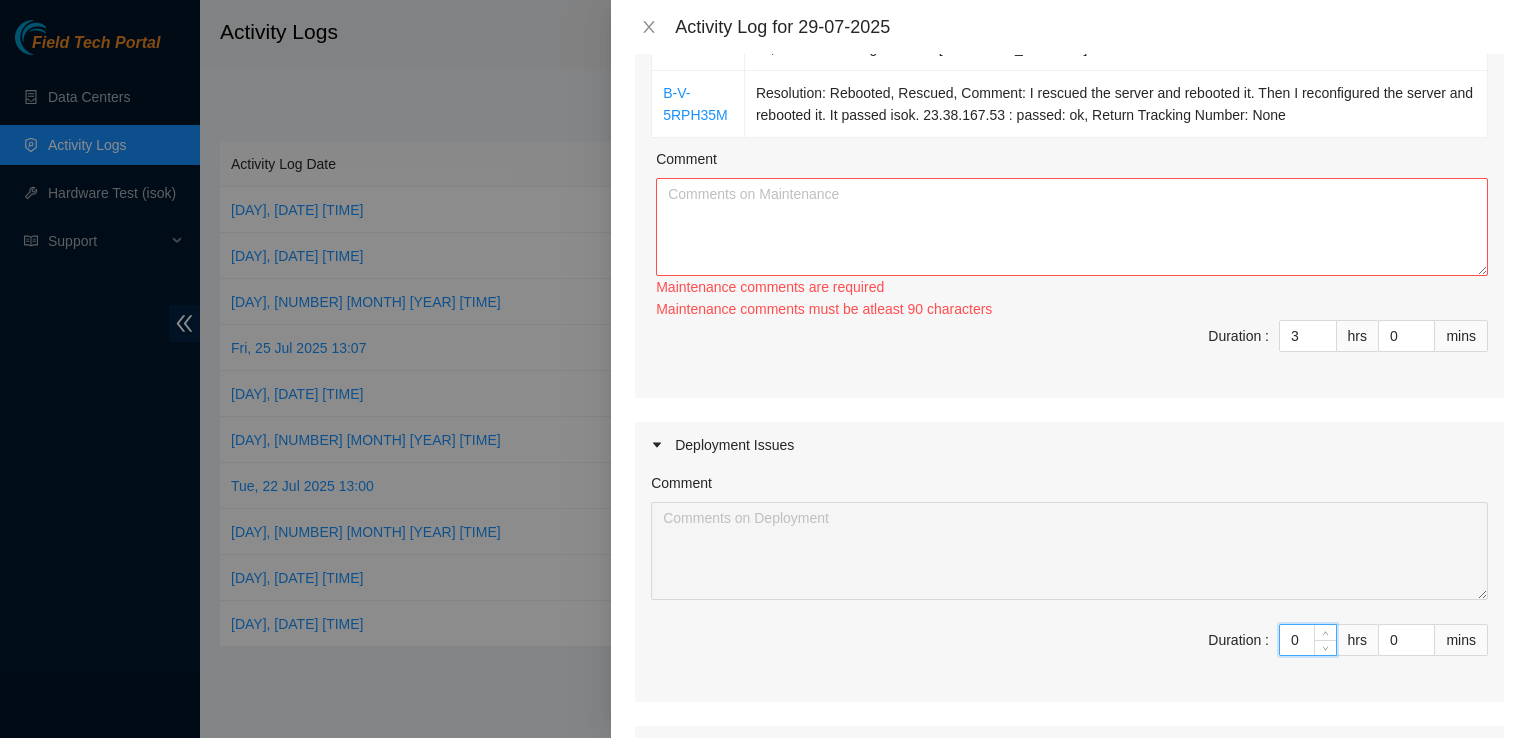 type on "05" 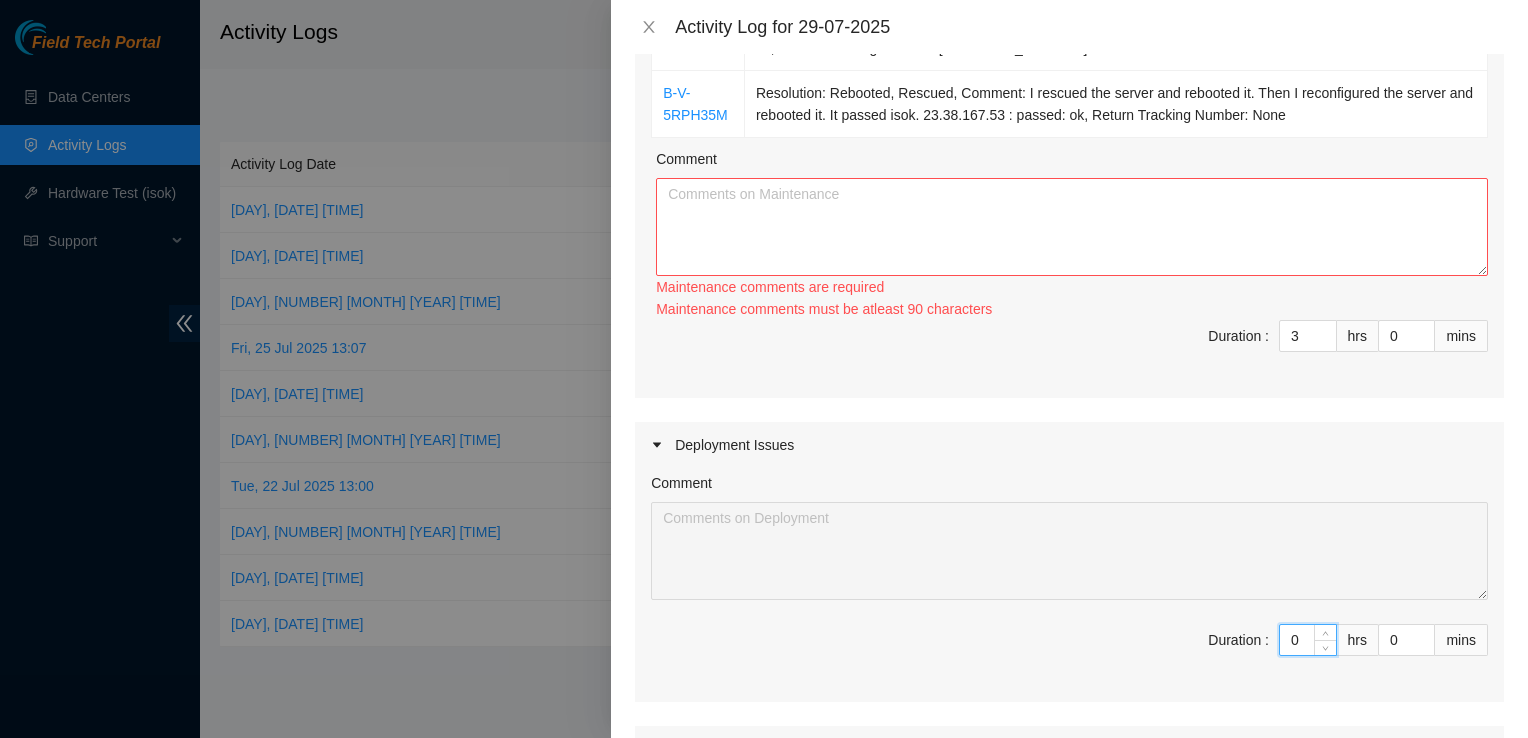 type on "8" 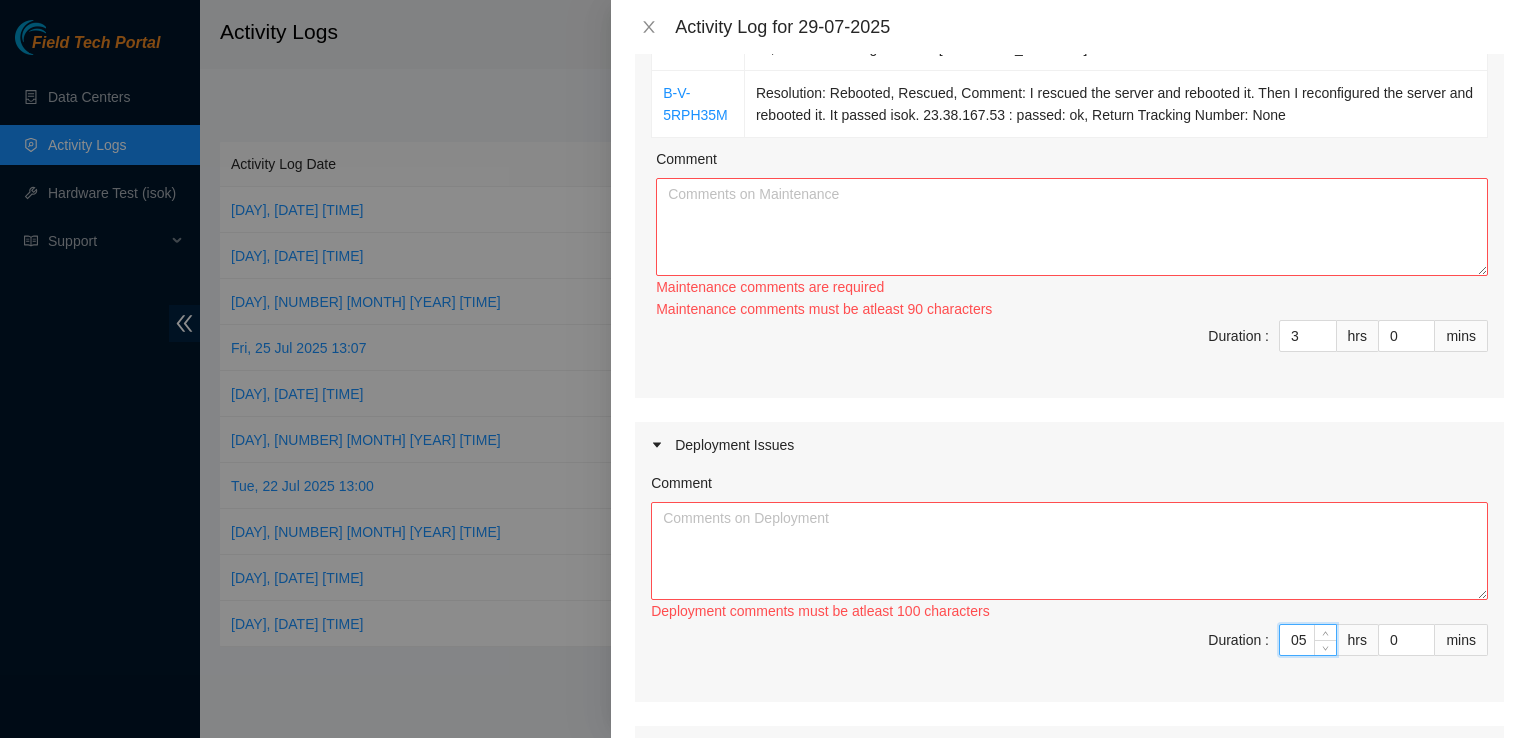 type on "0" 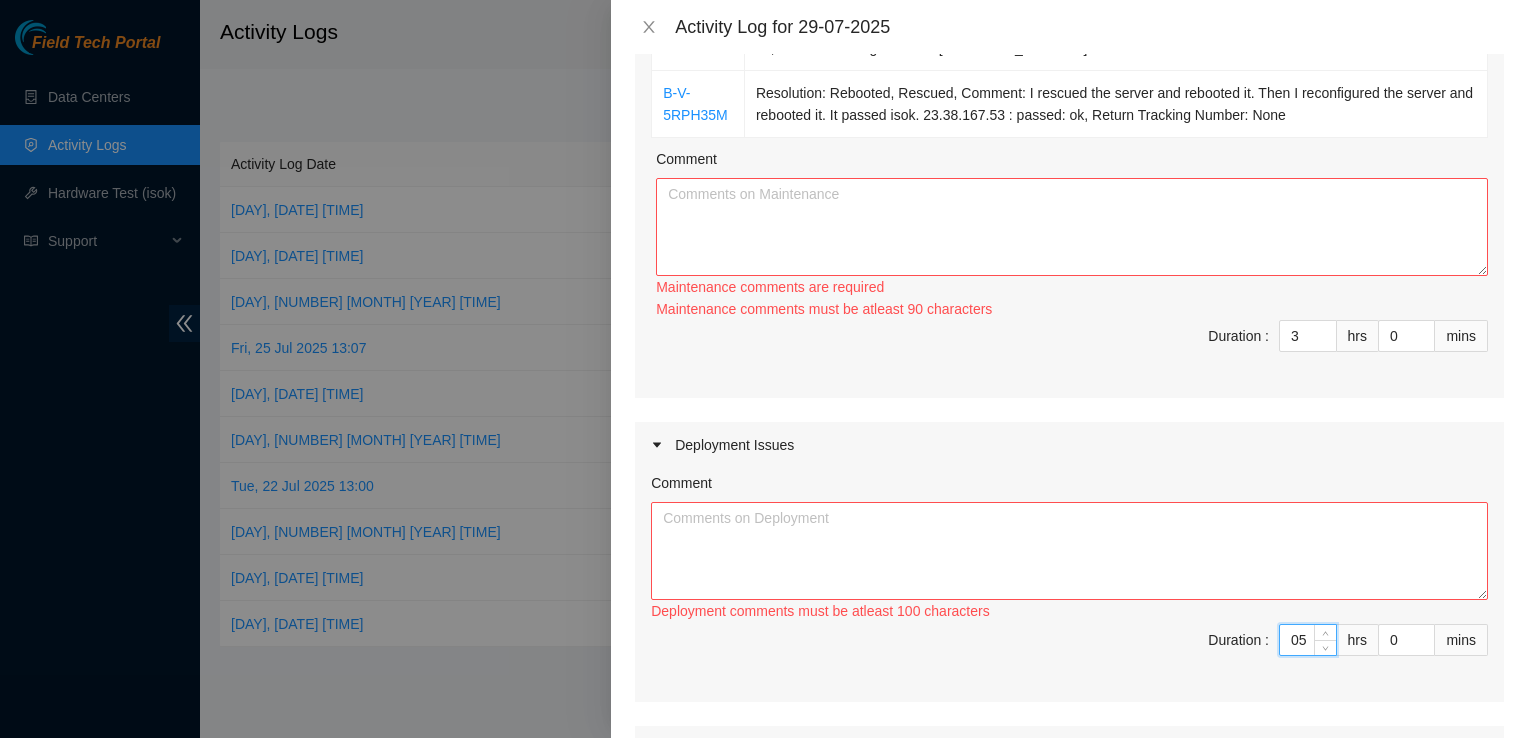 type on "3" 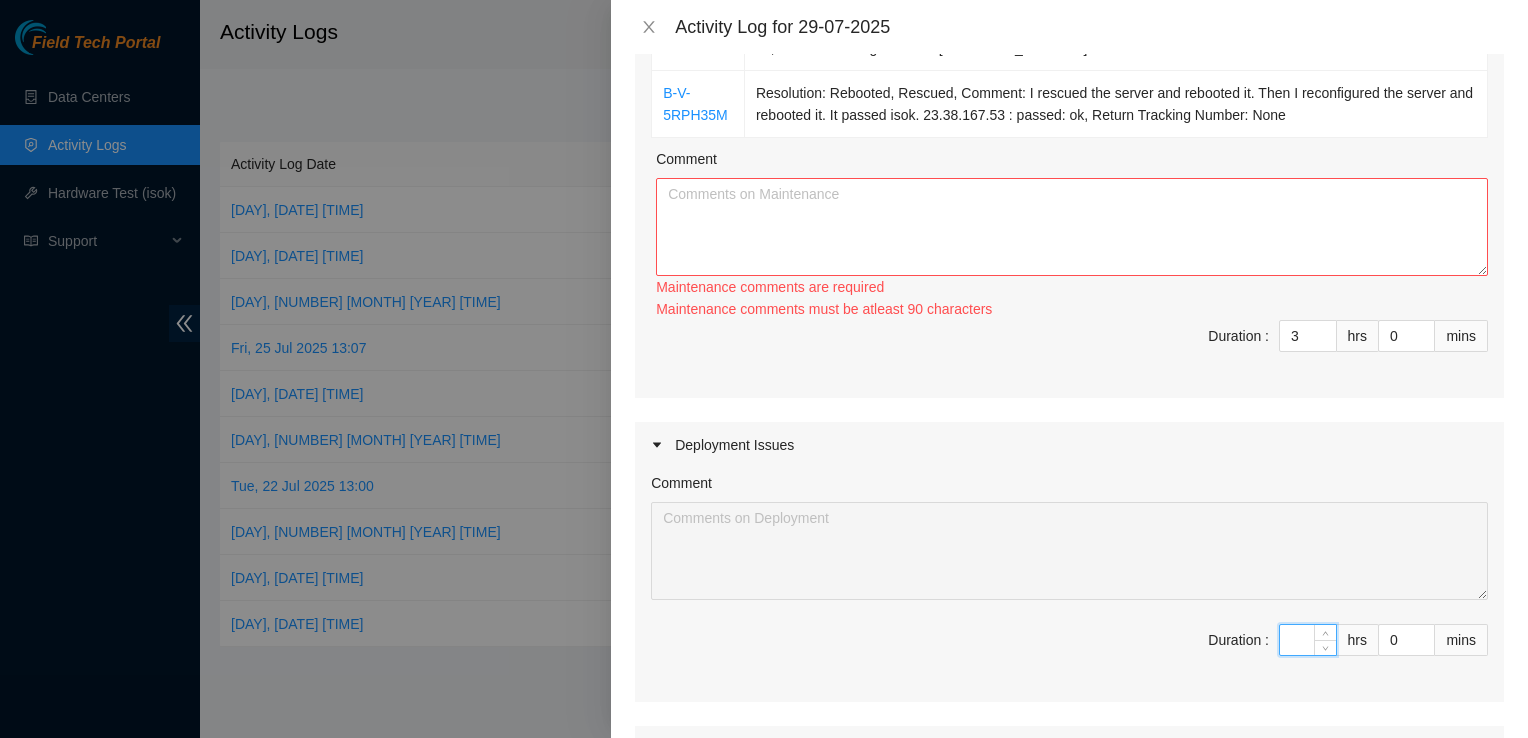 type on "5" 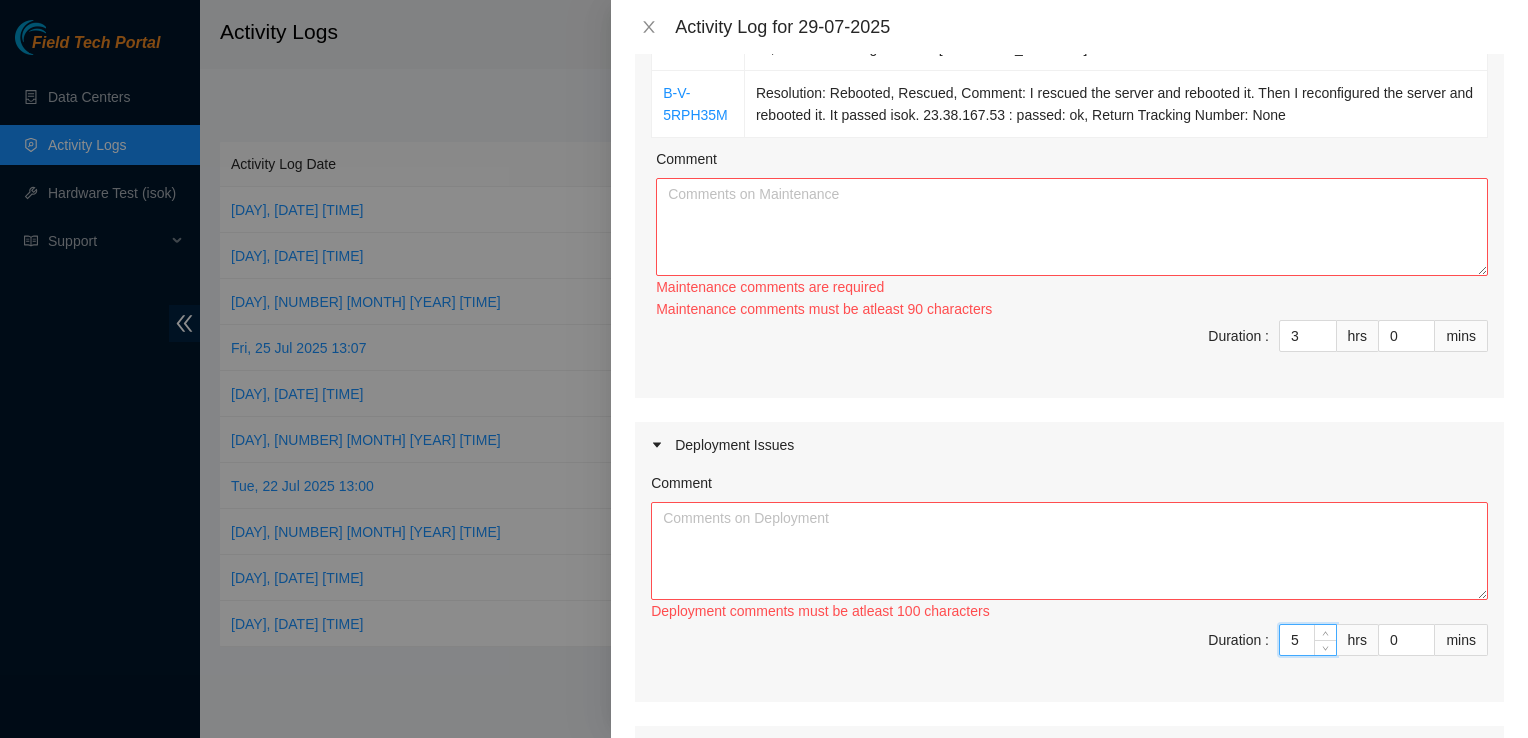 type on "5" 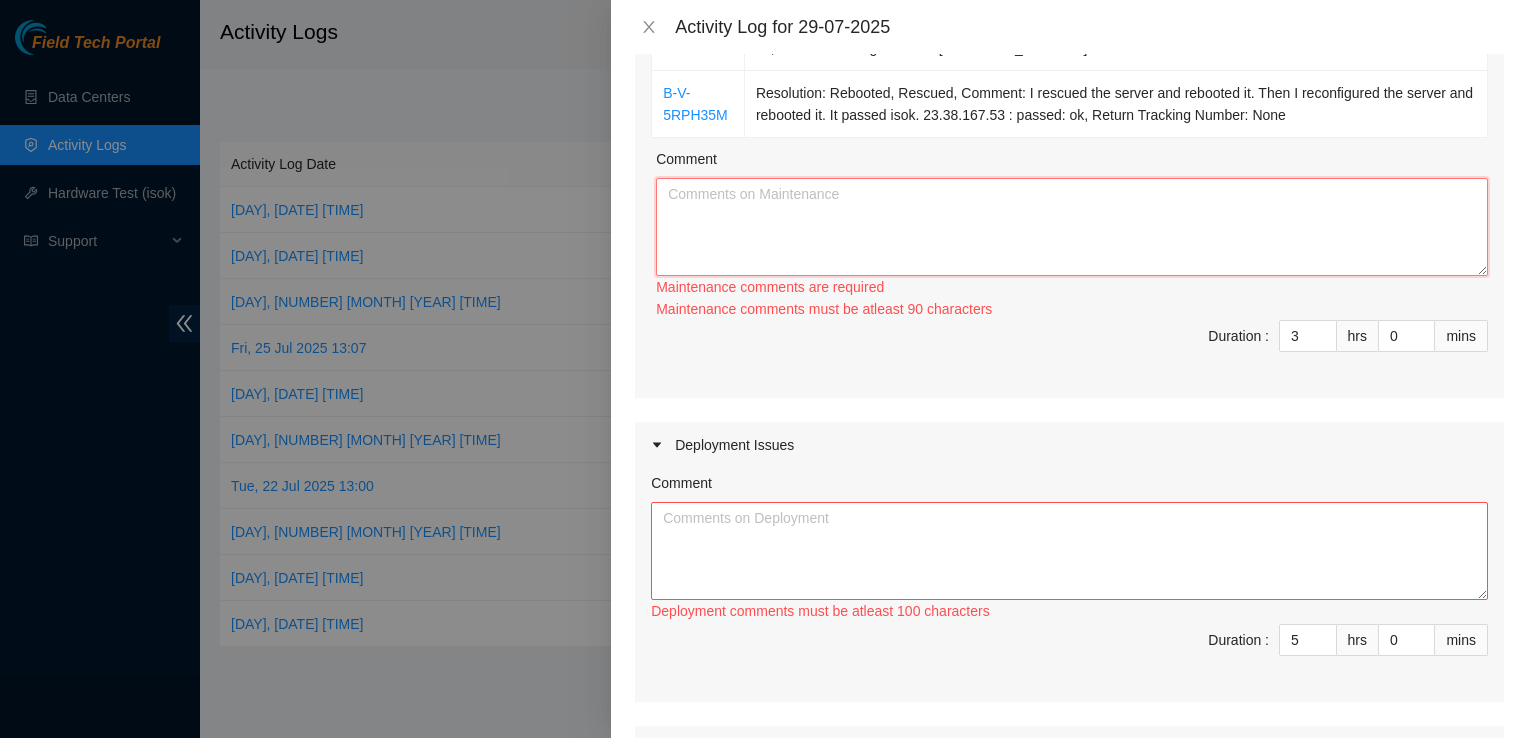 click on "Comment" at bounding box center (1072, 227) 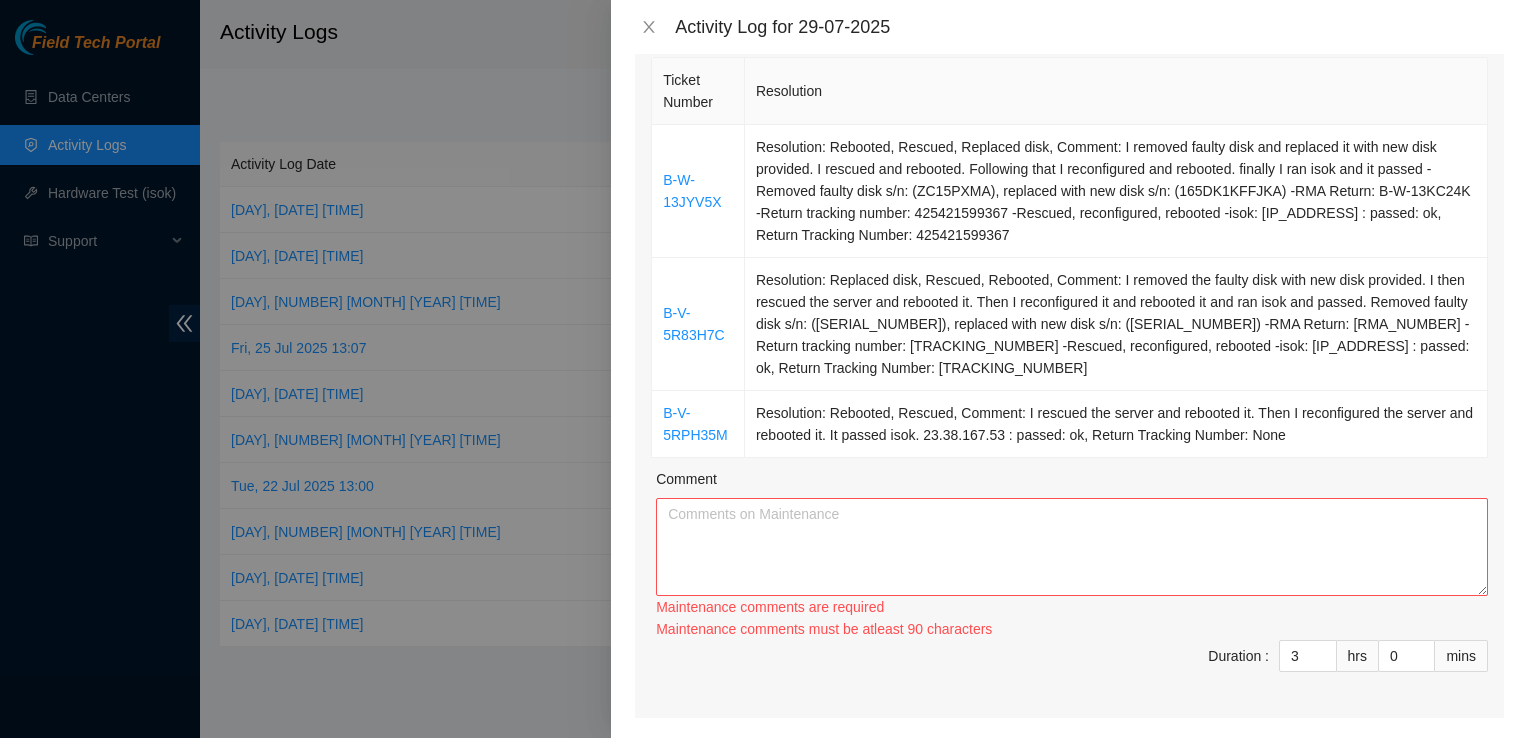 scroll, scrollTop: 225, scrollLeft: 0, axis: vertical 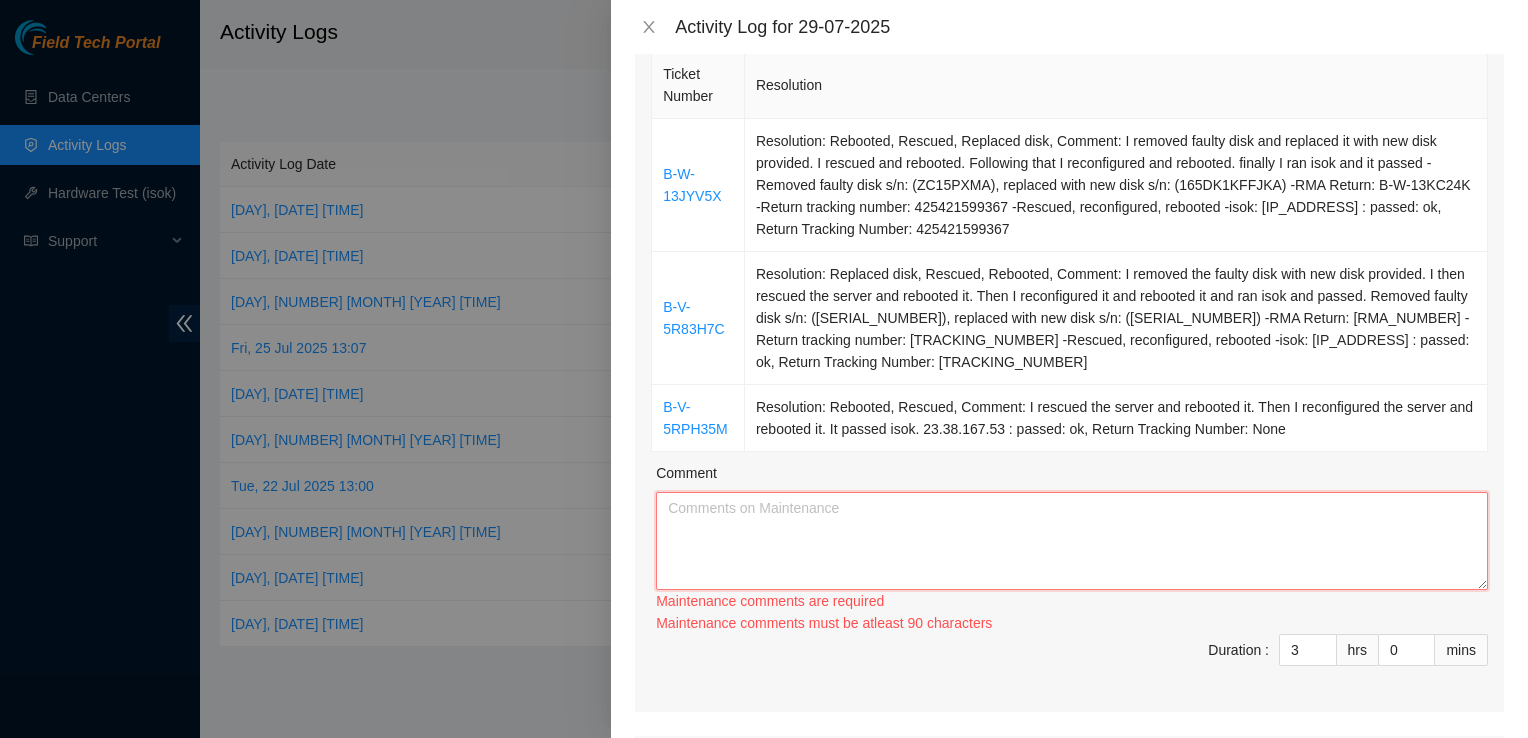 click on "Comment" at bounding box center (1072, 541) 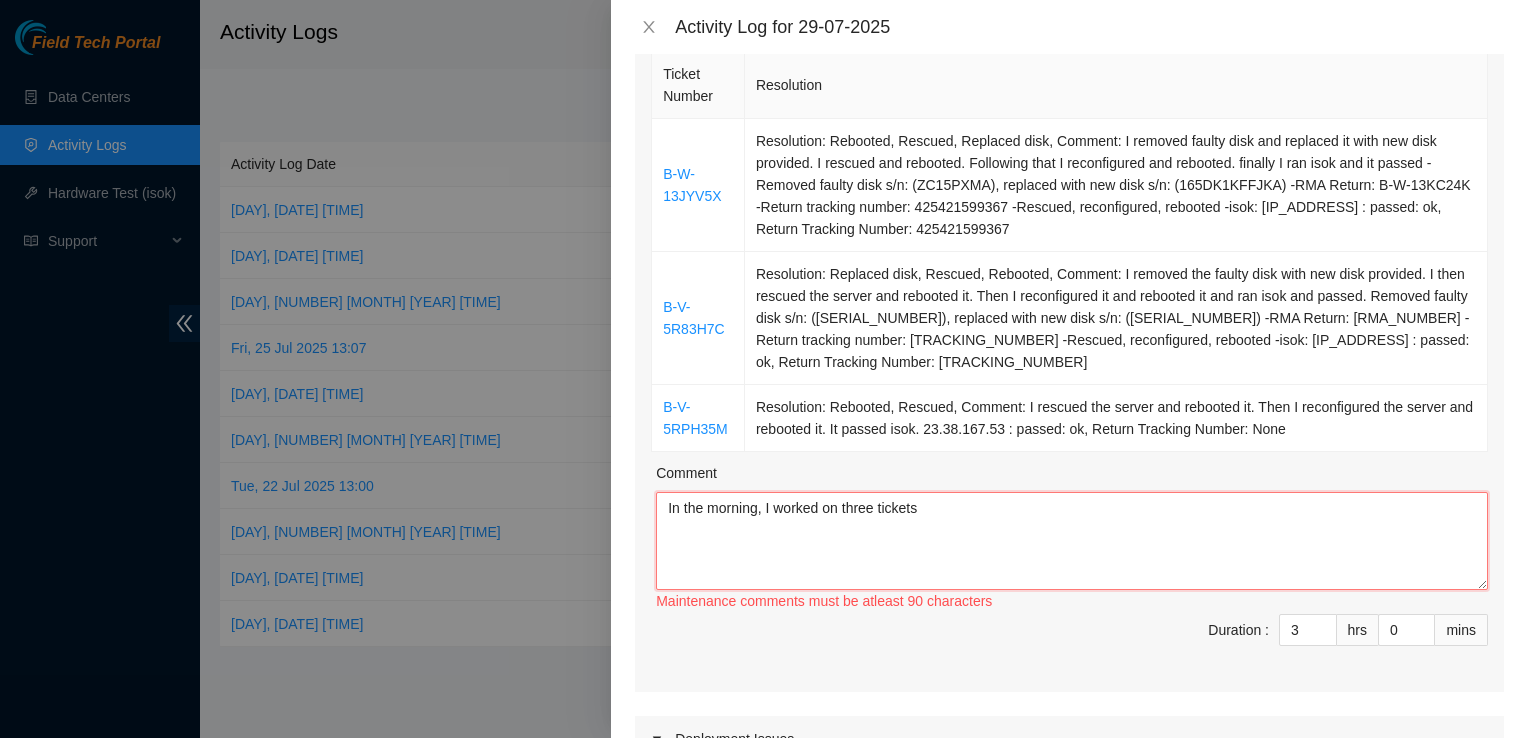 click on "In the morning, I worked on three tickets" at bounding box center (1072, 541) 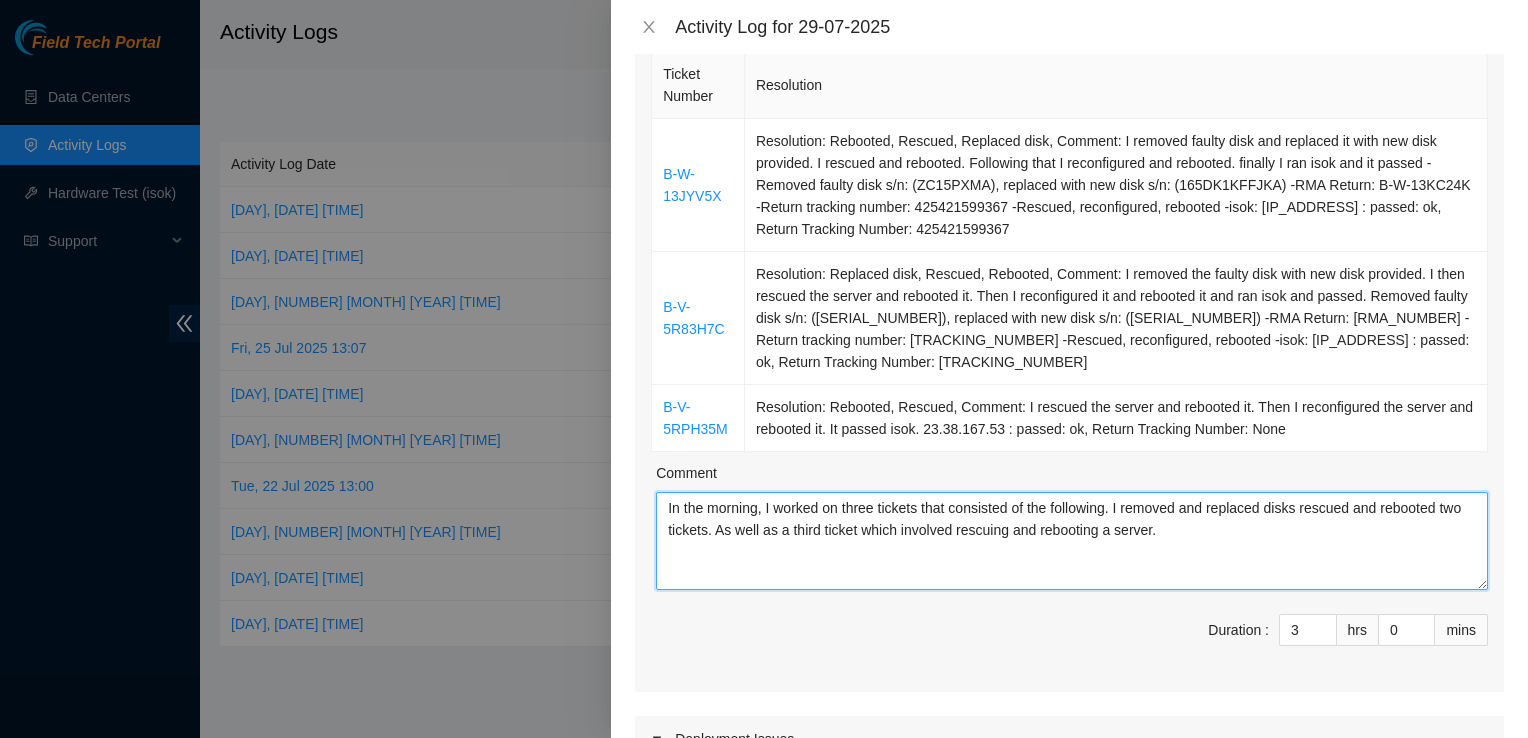 drag, startPoint x: 1203, startPoint y: 529, endPoint x: 689, endPoint y: 506, distance: 514.51434 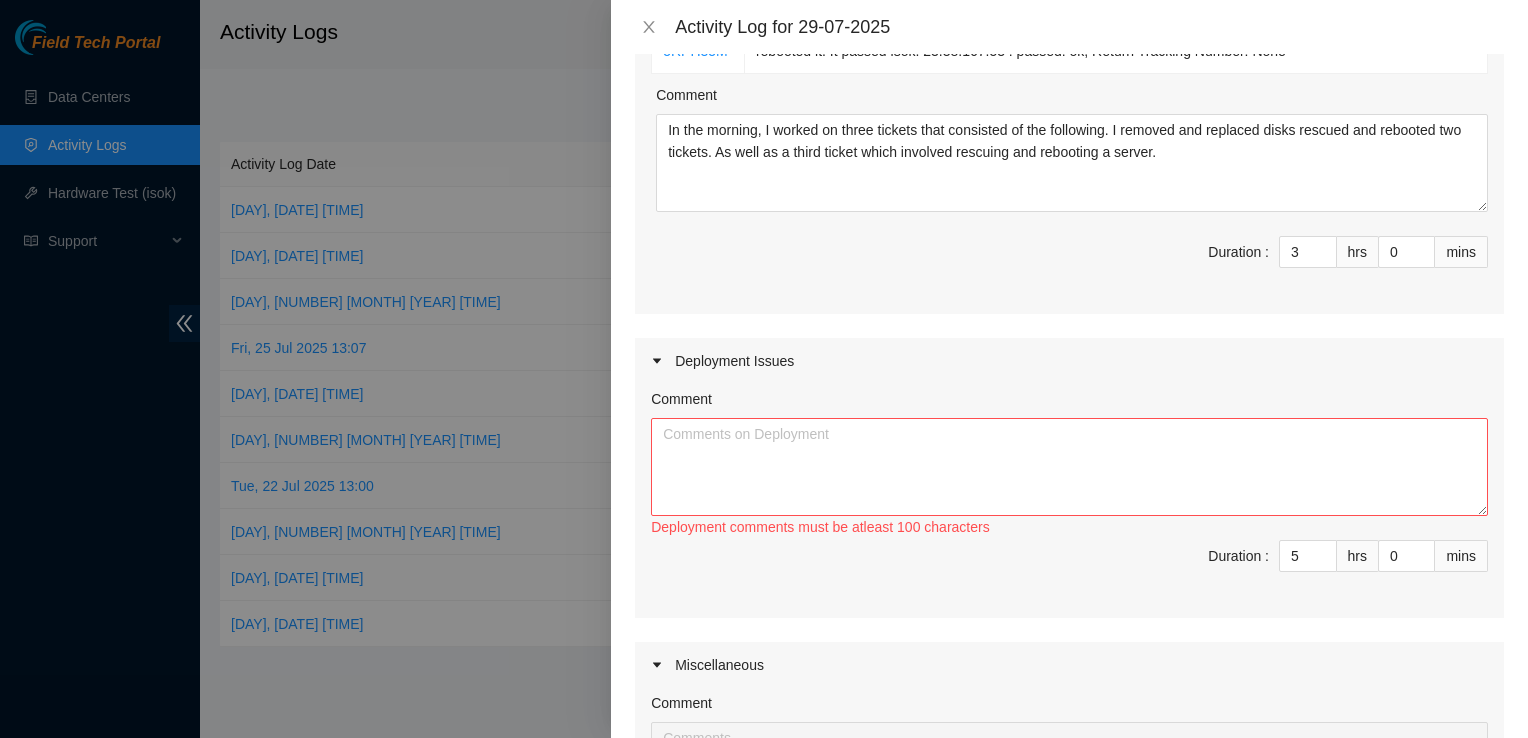 scroll, scrollTop: 607, scrollLeft: 0, axis: vertical 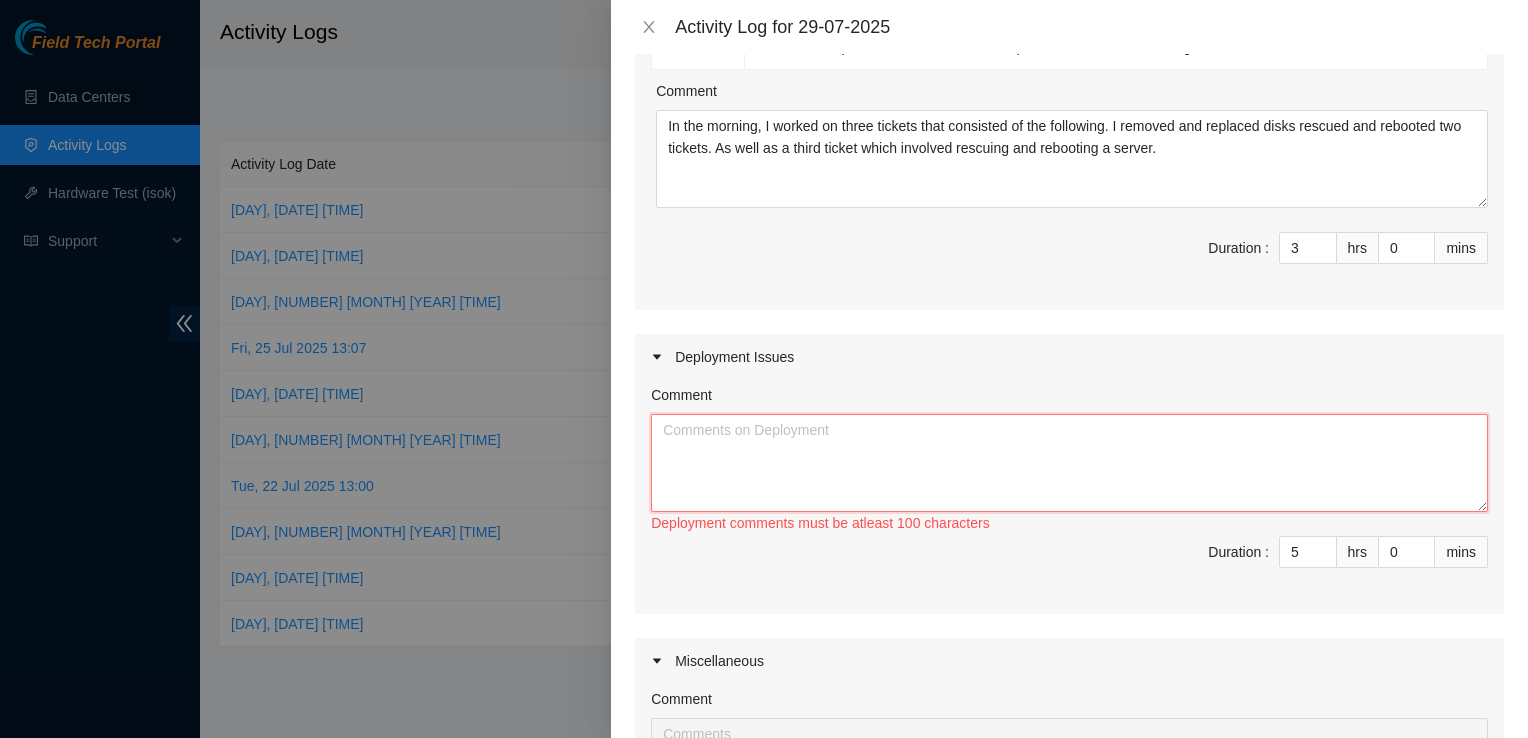 click on "Comment" at bounding box center [1069, 463] 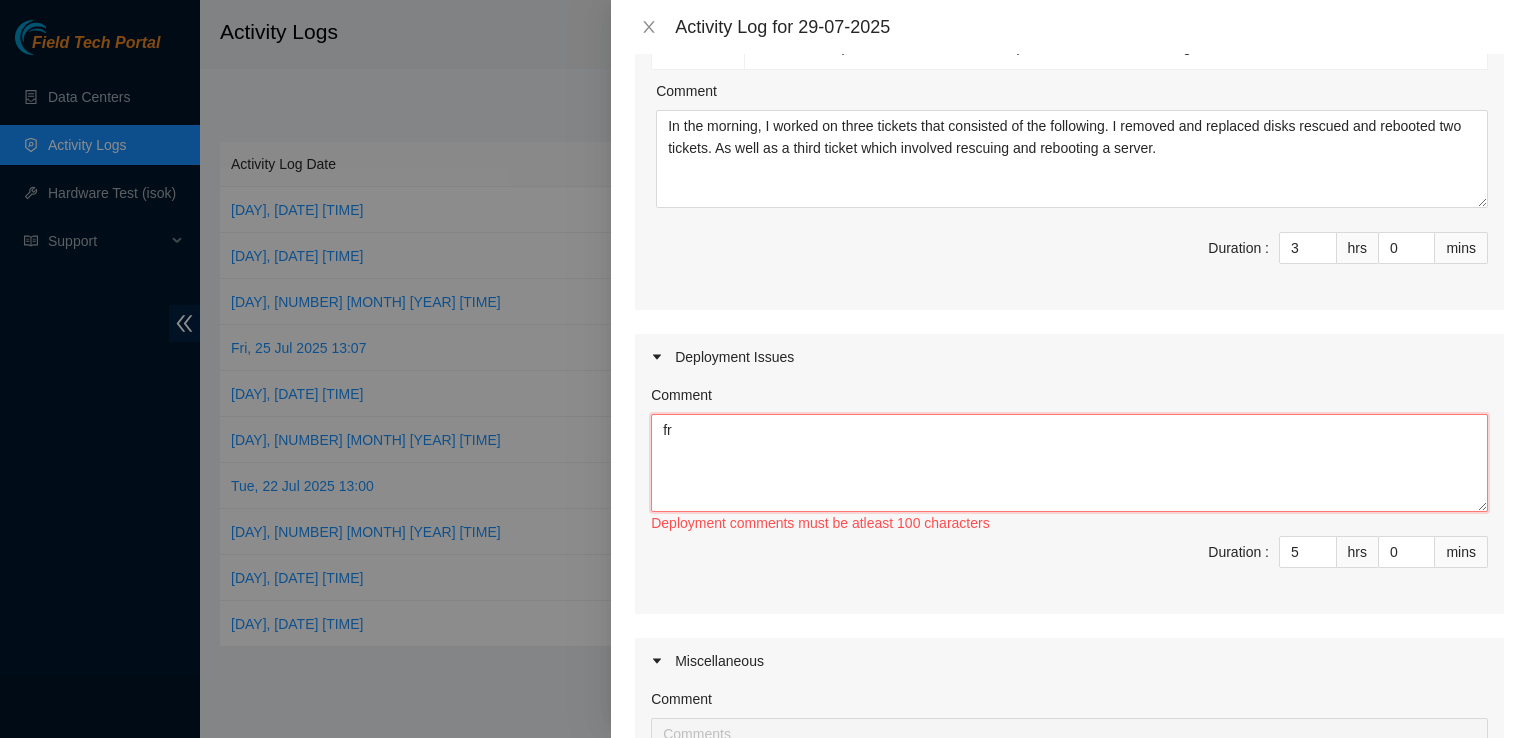 type on "f" 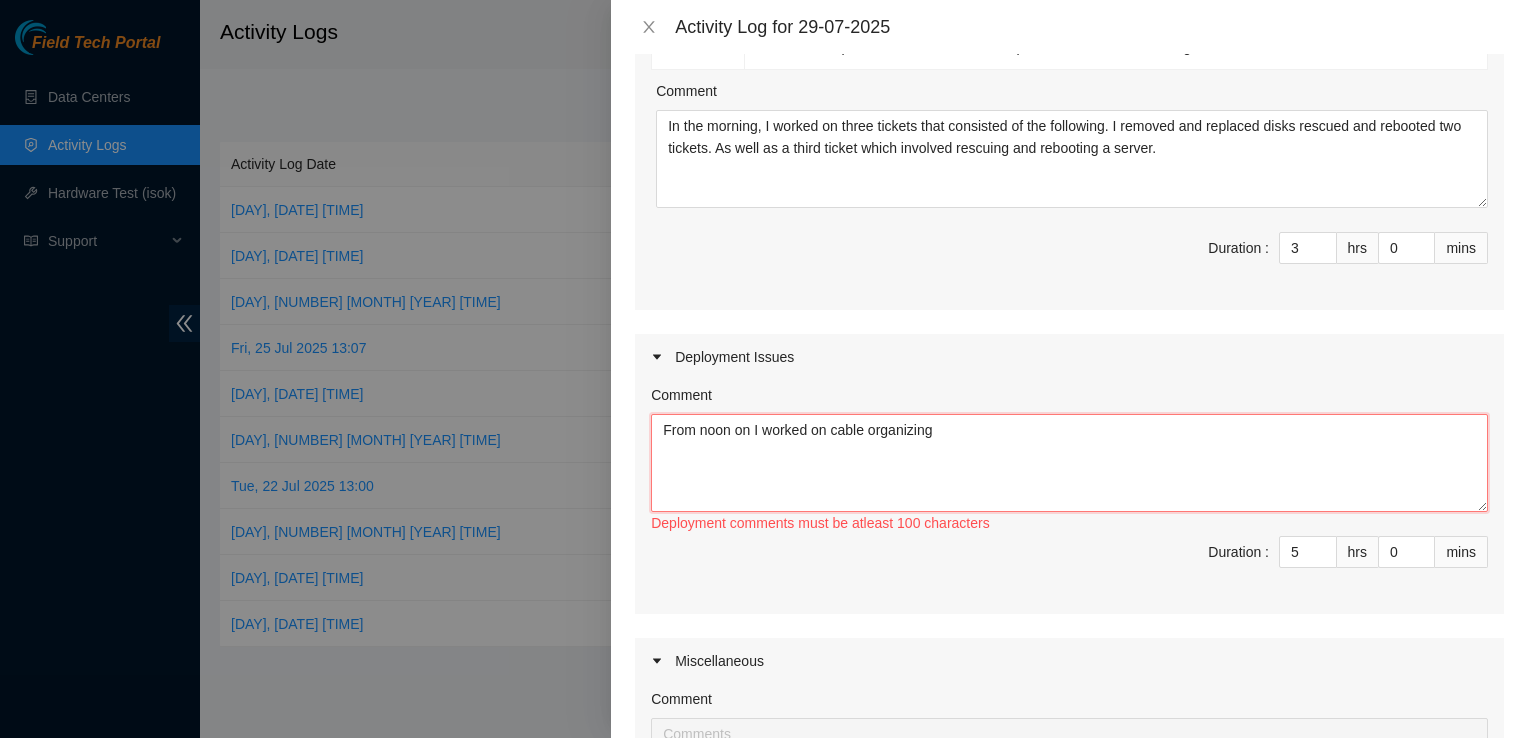 click on "From noon on I worked on cable organizing" at bounding box center (1069, 463) 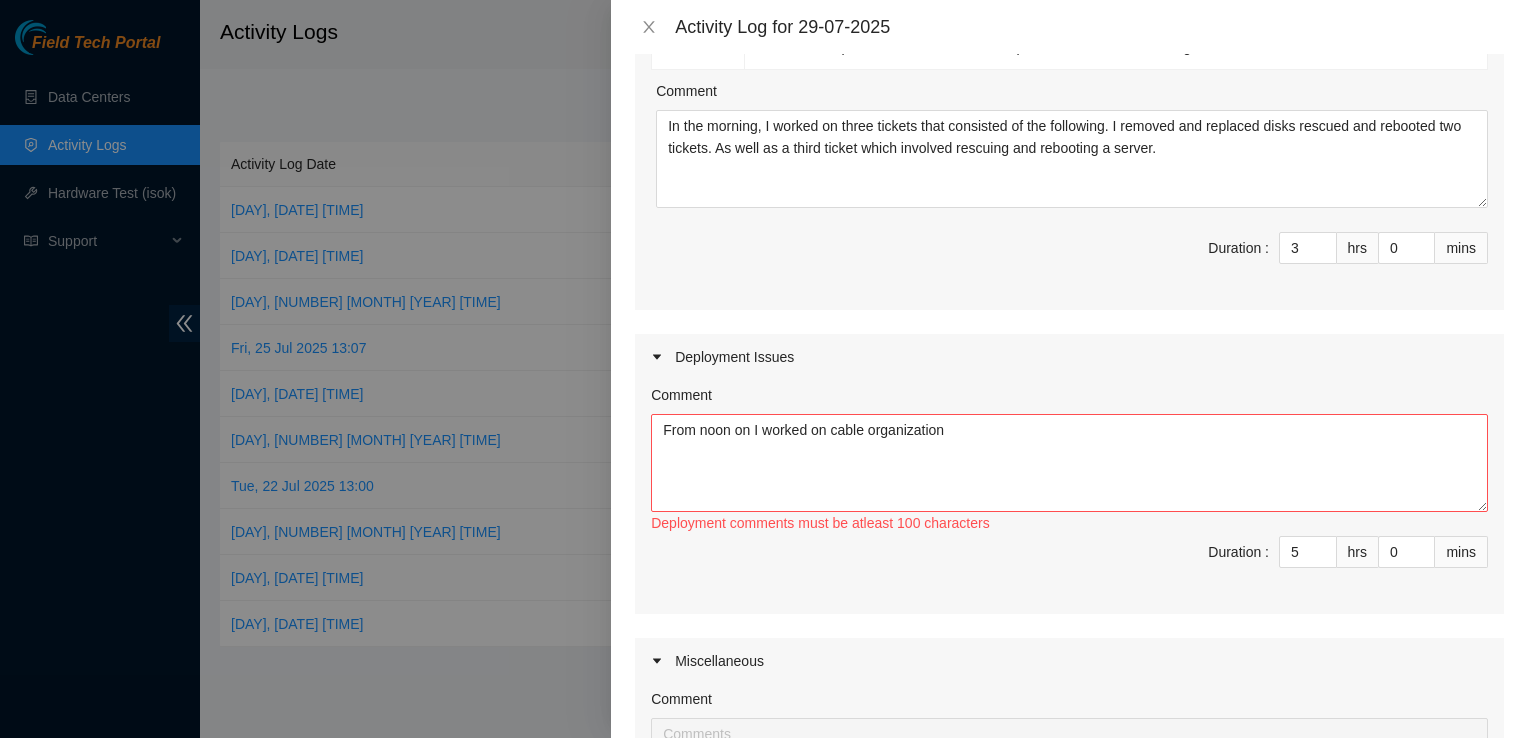 click on "Deployment comments must be atleast 100 characters" at bounding box center [1069, 523] 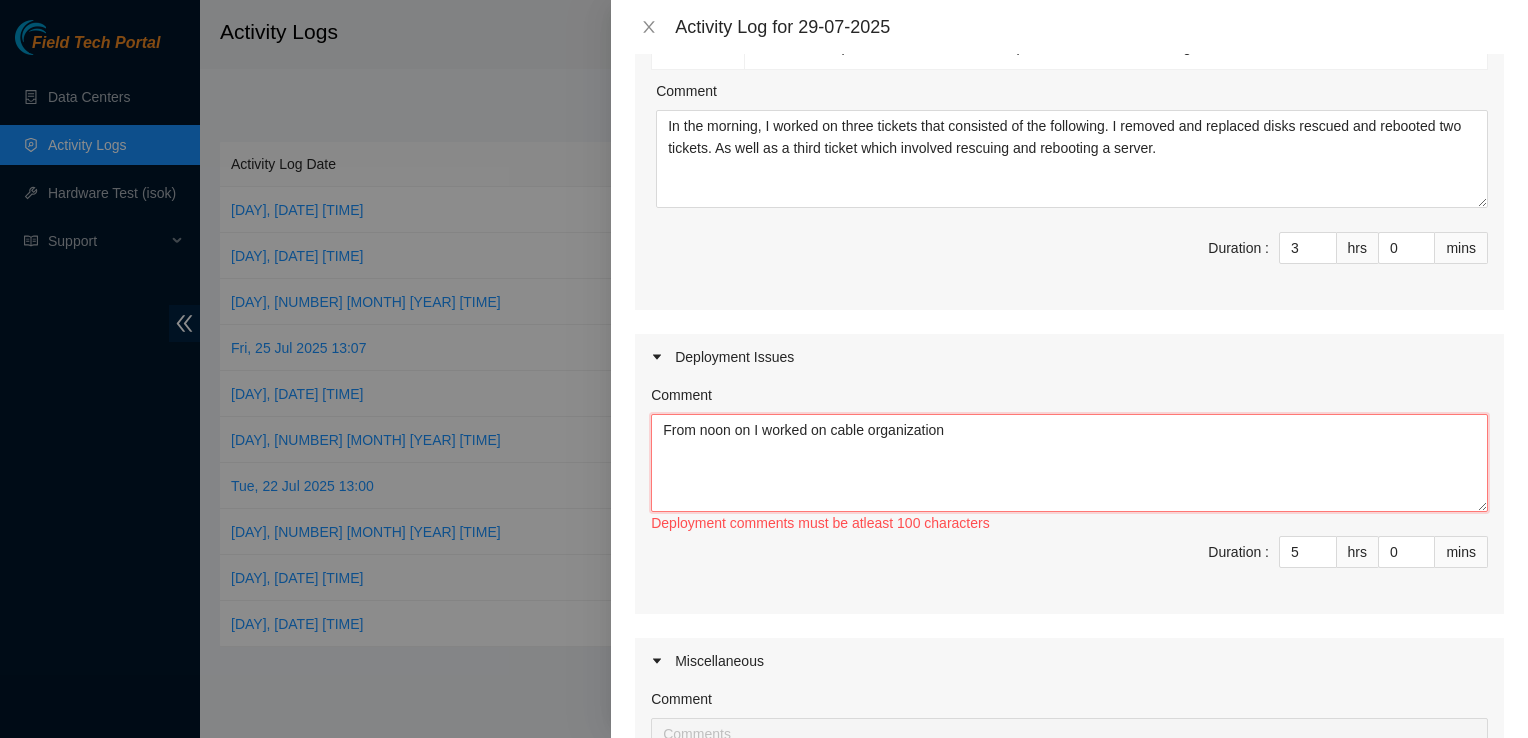click on "From noon on I worked on cable organization" at bounding box center [1069, 463] 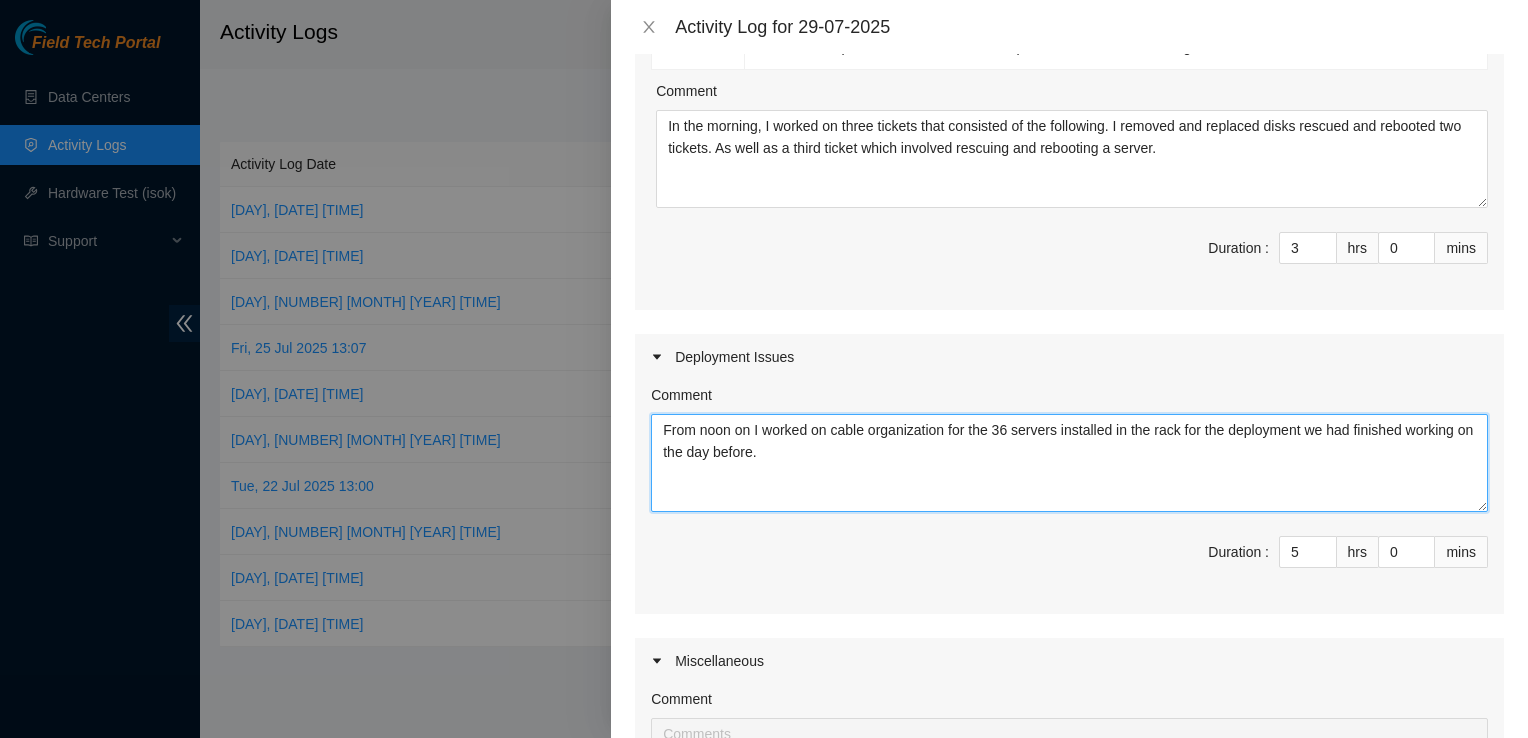 drag, startPoint x: 802, startPoint y: 449, endPoint x: 663, endPoint y: 429, distance: 140.43147 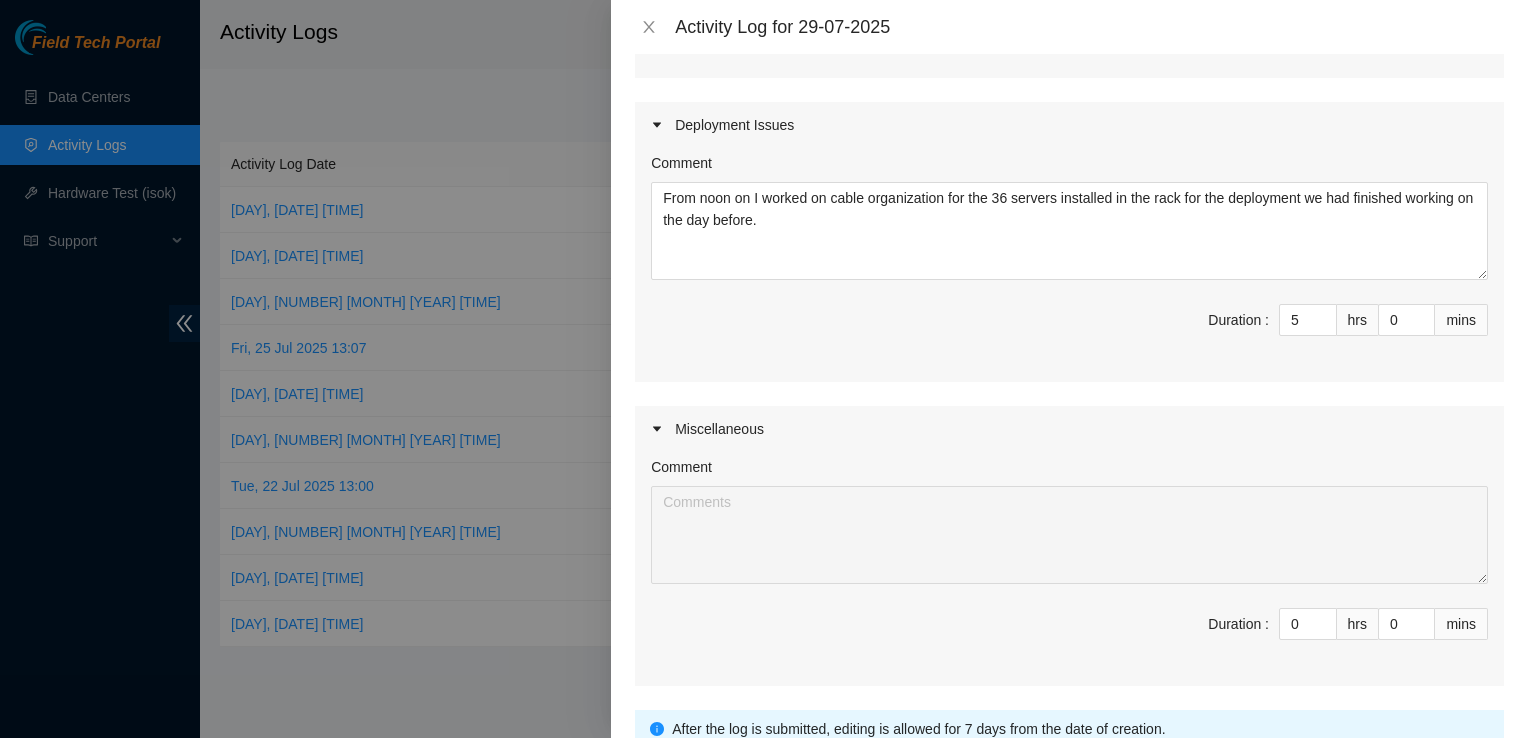 scroll, scrollTop: 1000, scrollLeft: 0, axis: vertical 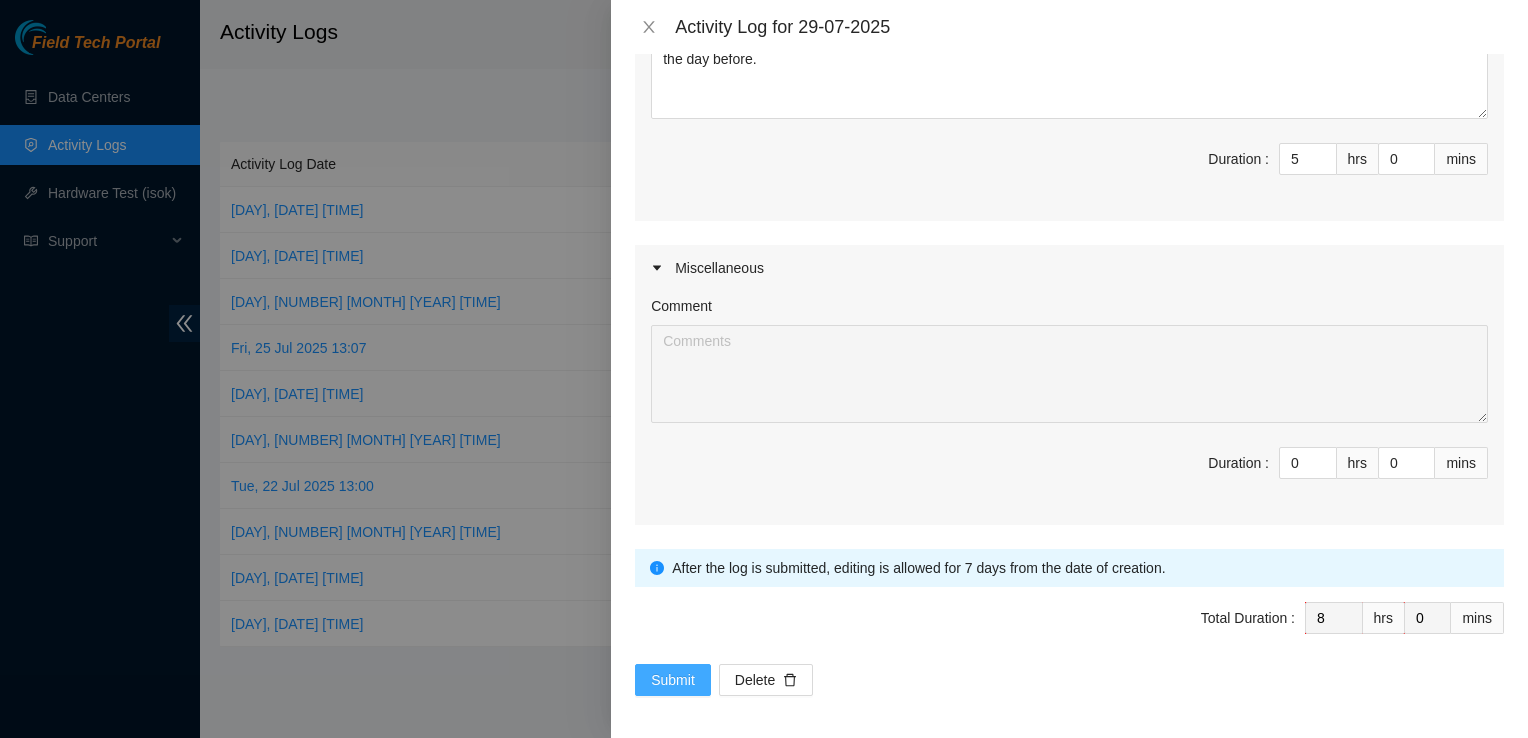click on "Submit" at bounding box center [673, 680] 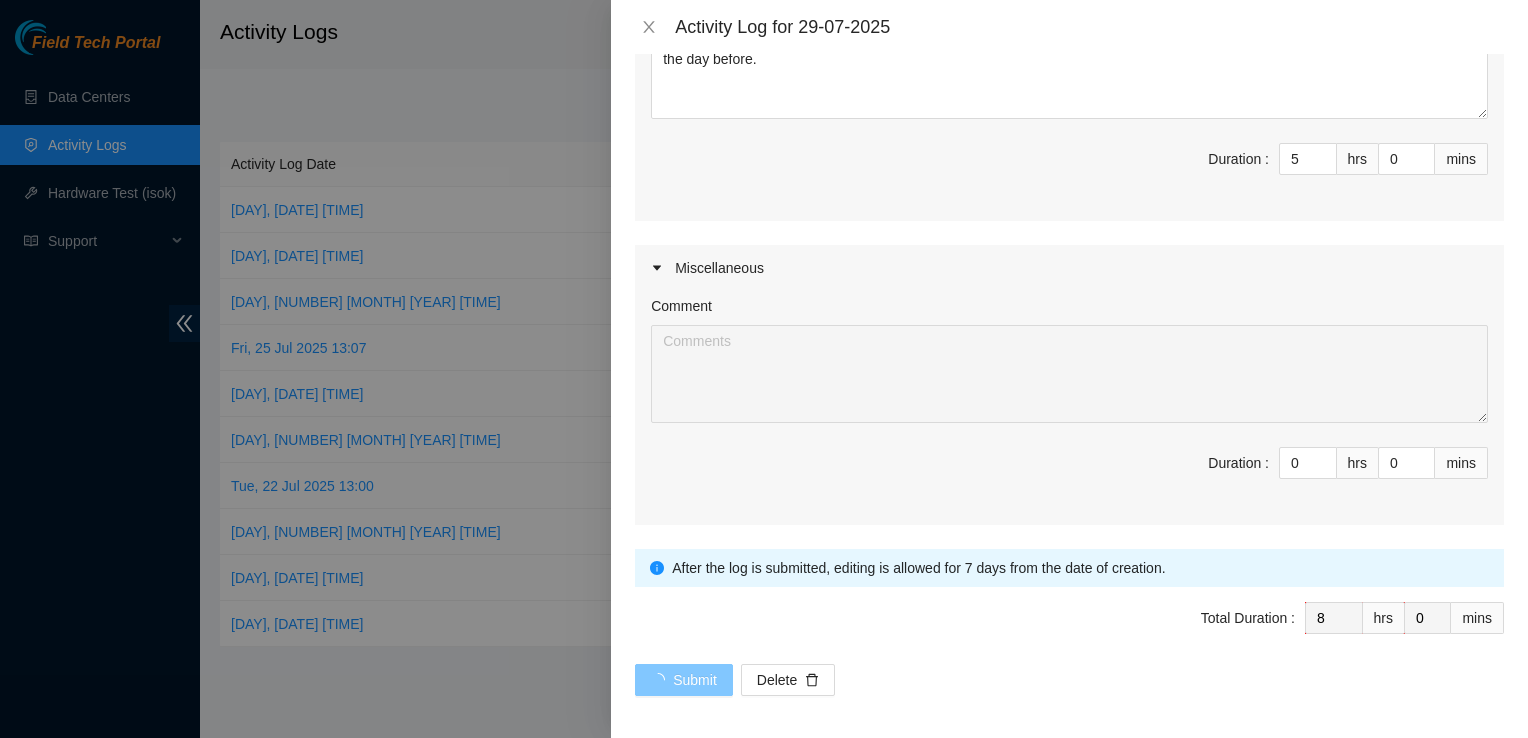 scroll, scrollTop: 0, scrollLeft: 0, axis: both 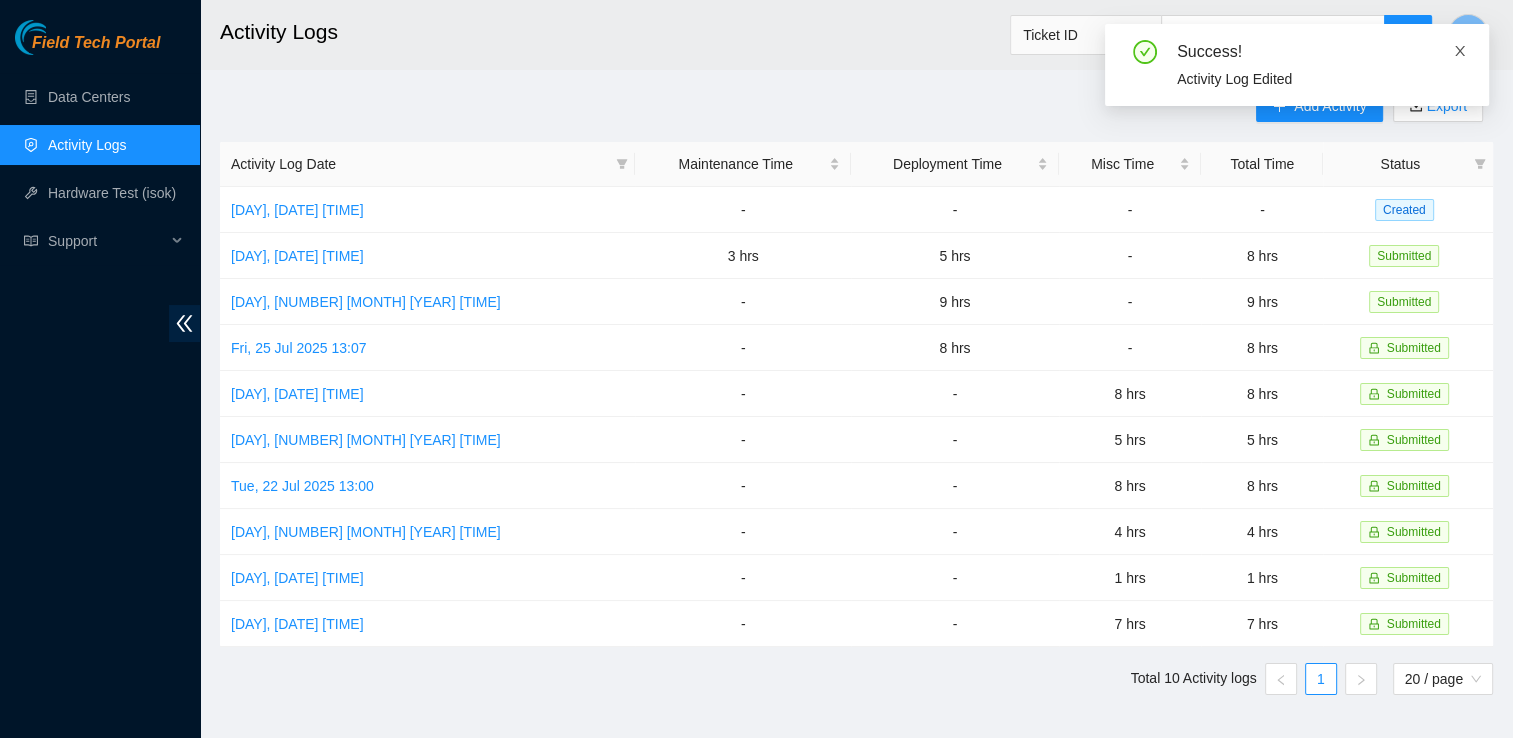 click 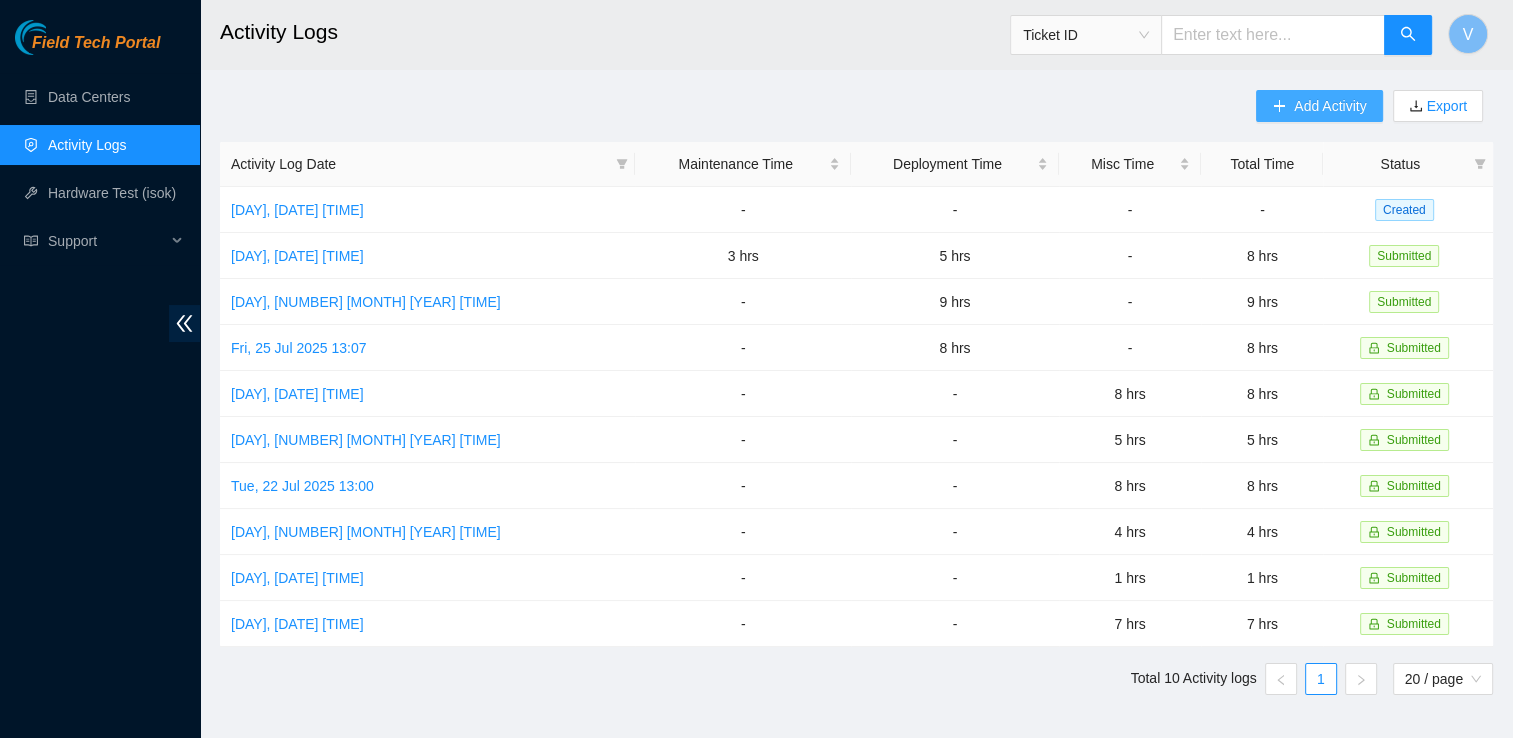 click on "Add Activity" at bounding box center [1319, 106] 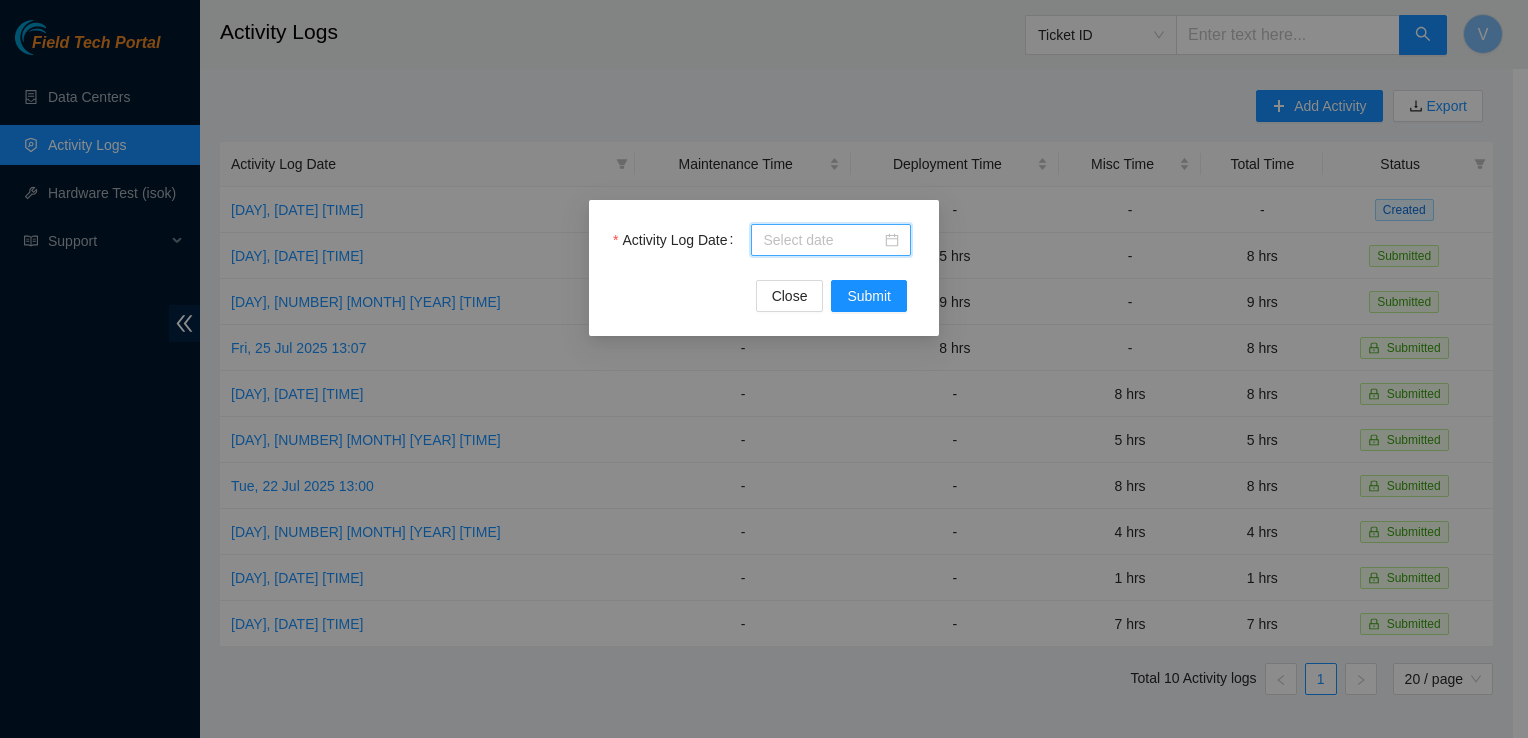 click on "Activity Log Date" at bounding box center (822, 240) 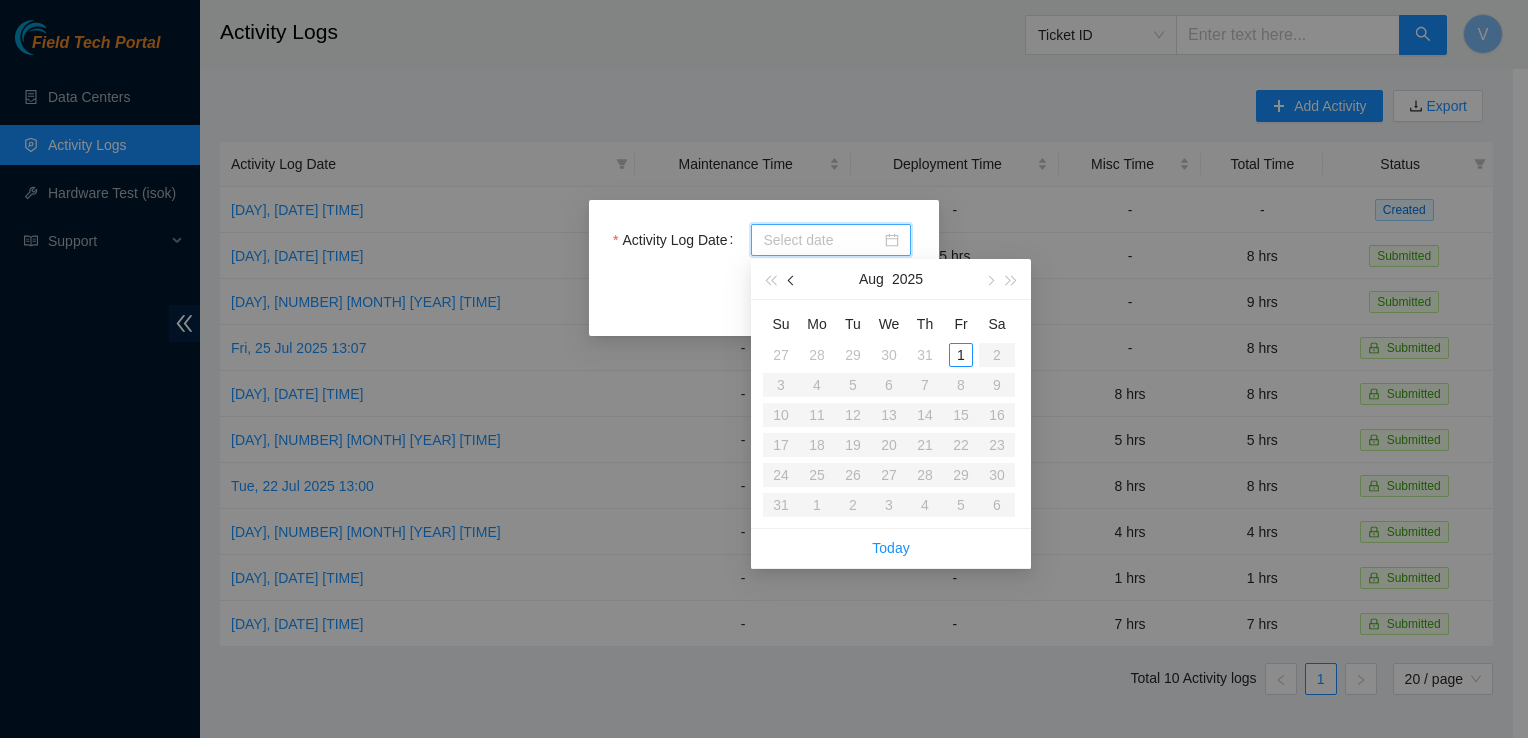 click at bounding box center [793, 281] 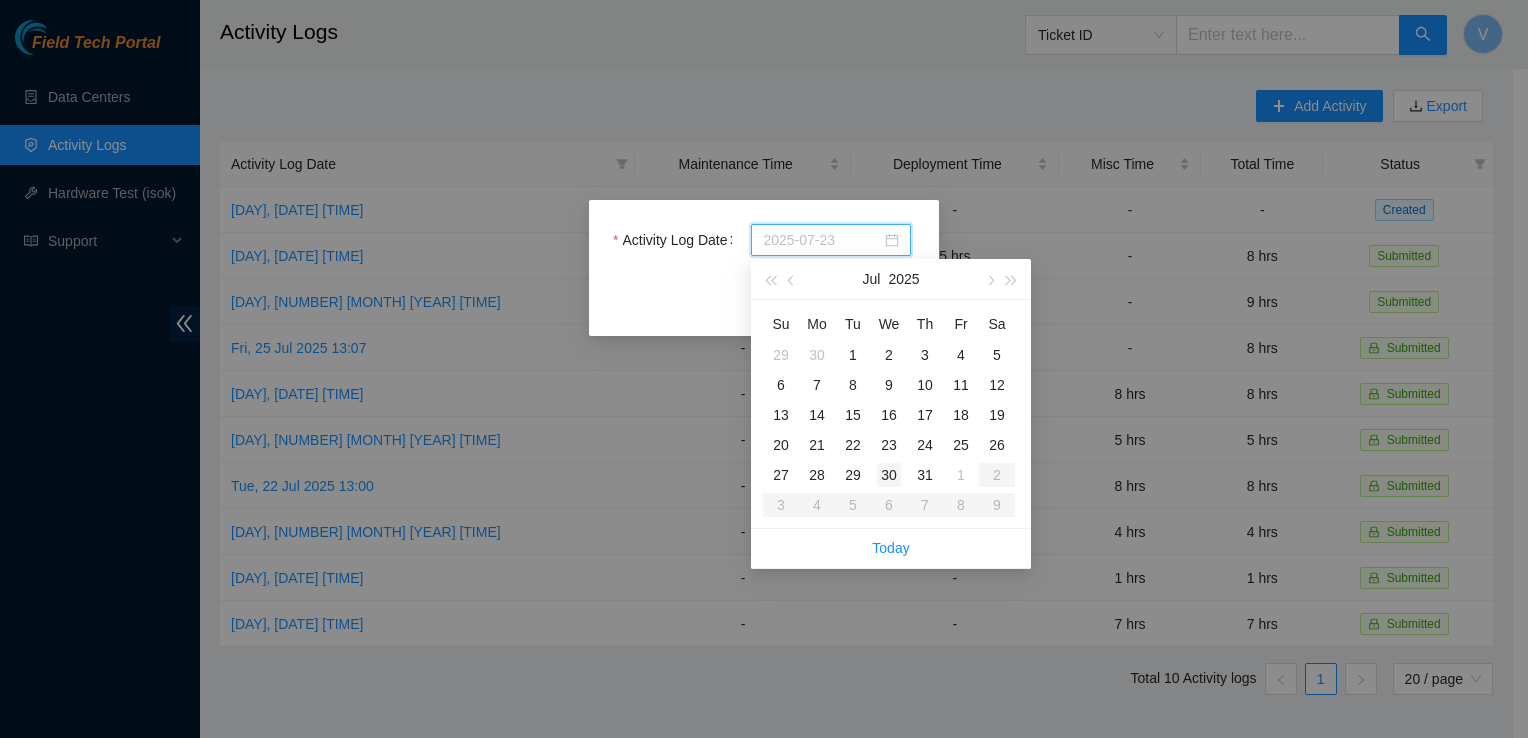 type on "[DATE]" 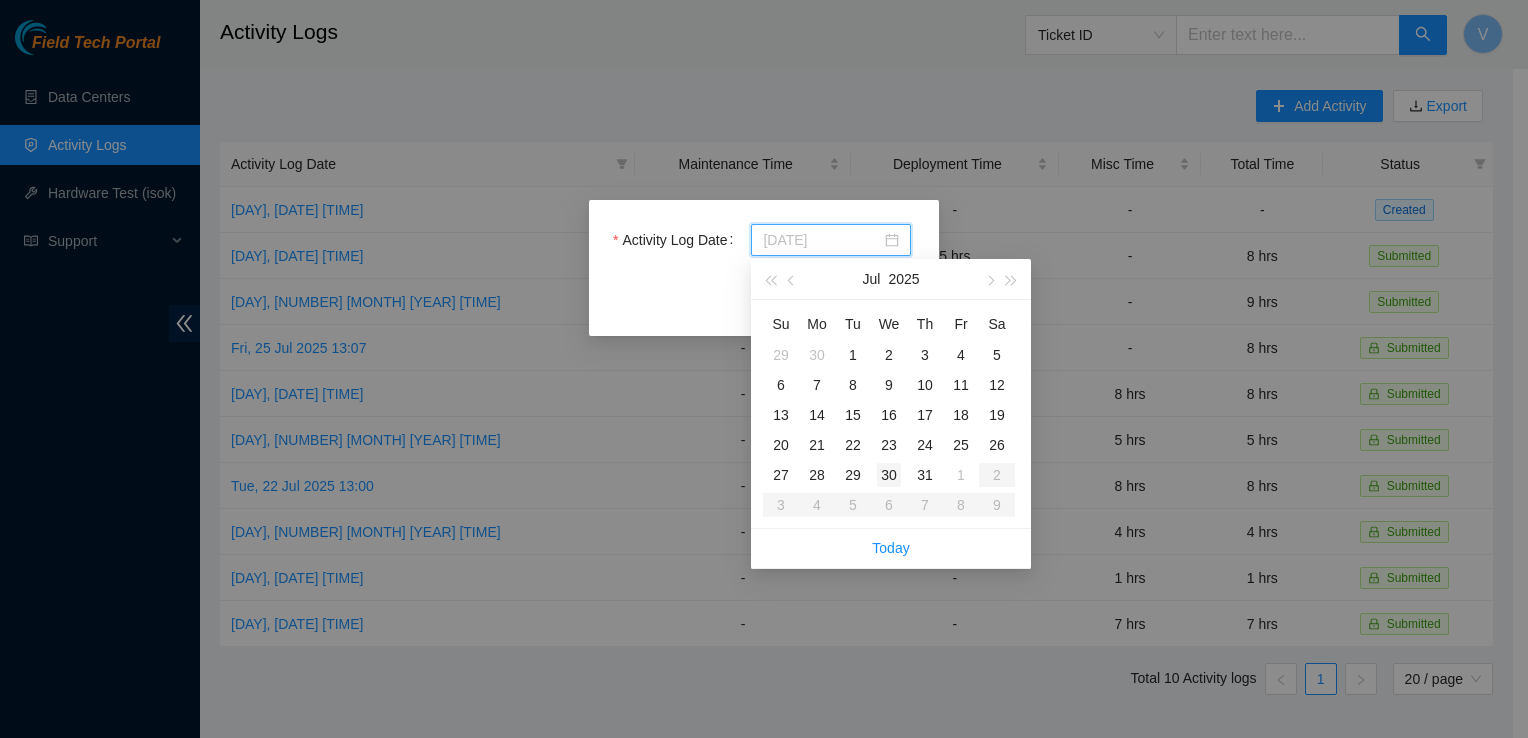 click on "30" at bounding box center (889, 475) 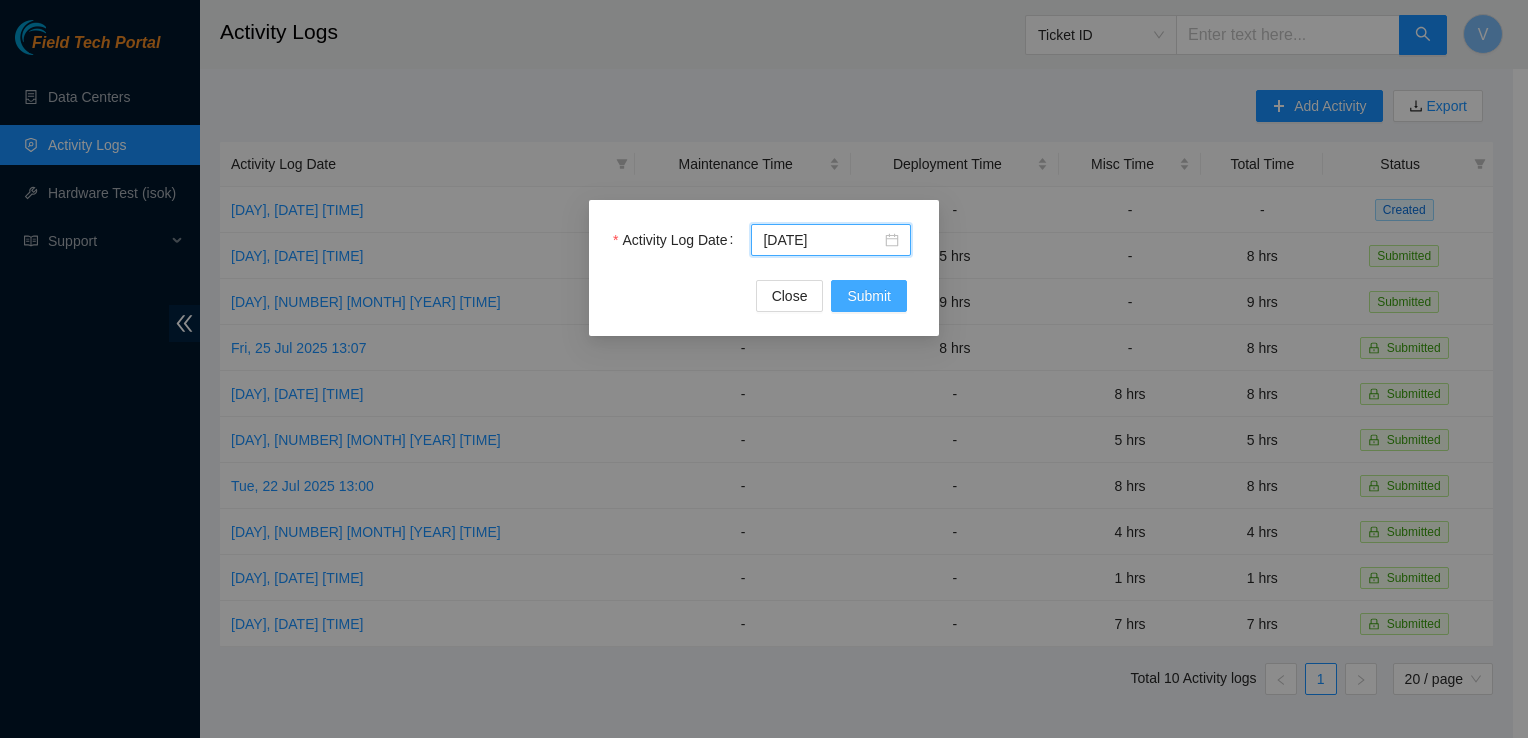 click on "Submit" at bounding box center [869, 296] 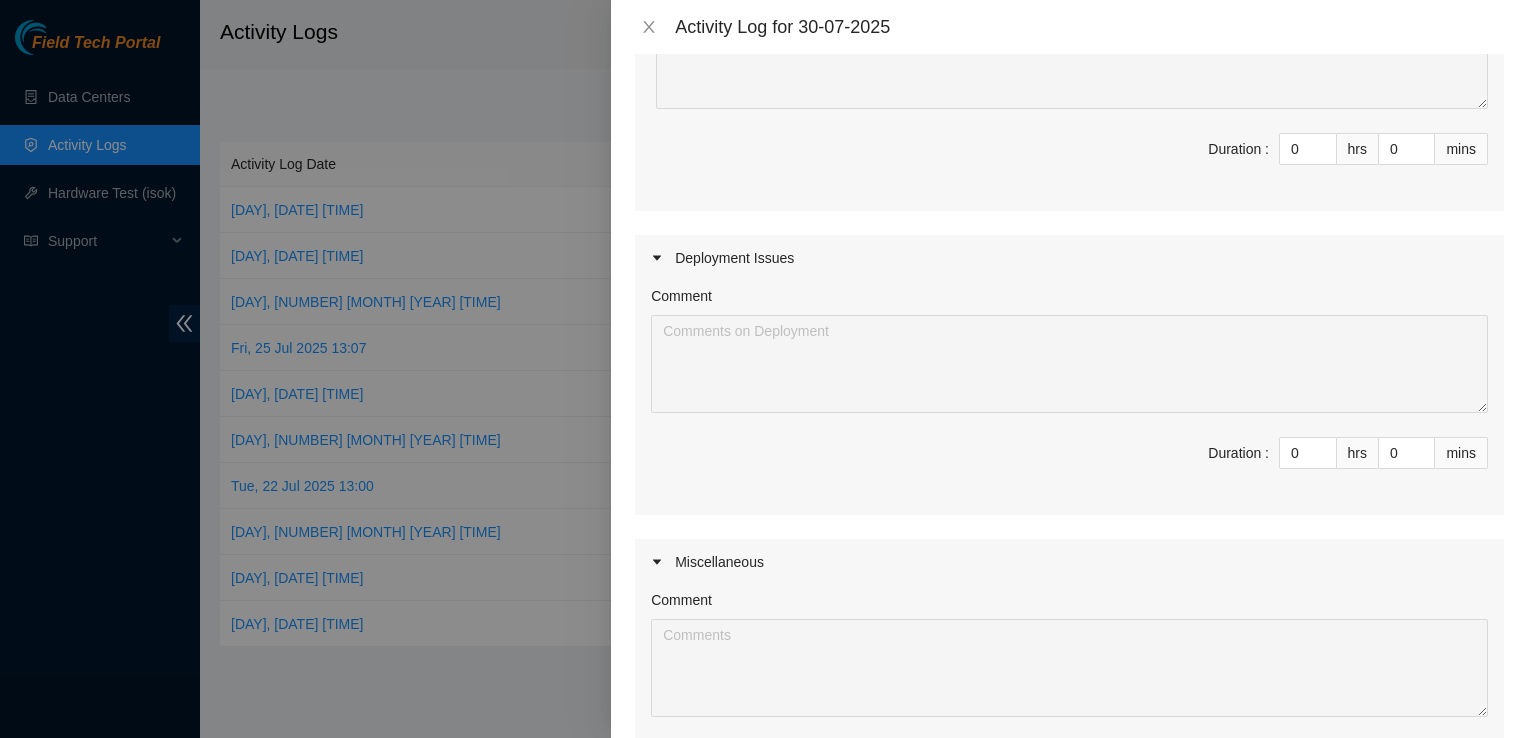 scroll, scrollTop: 334, scrollLeft: 0, axis: vertical 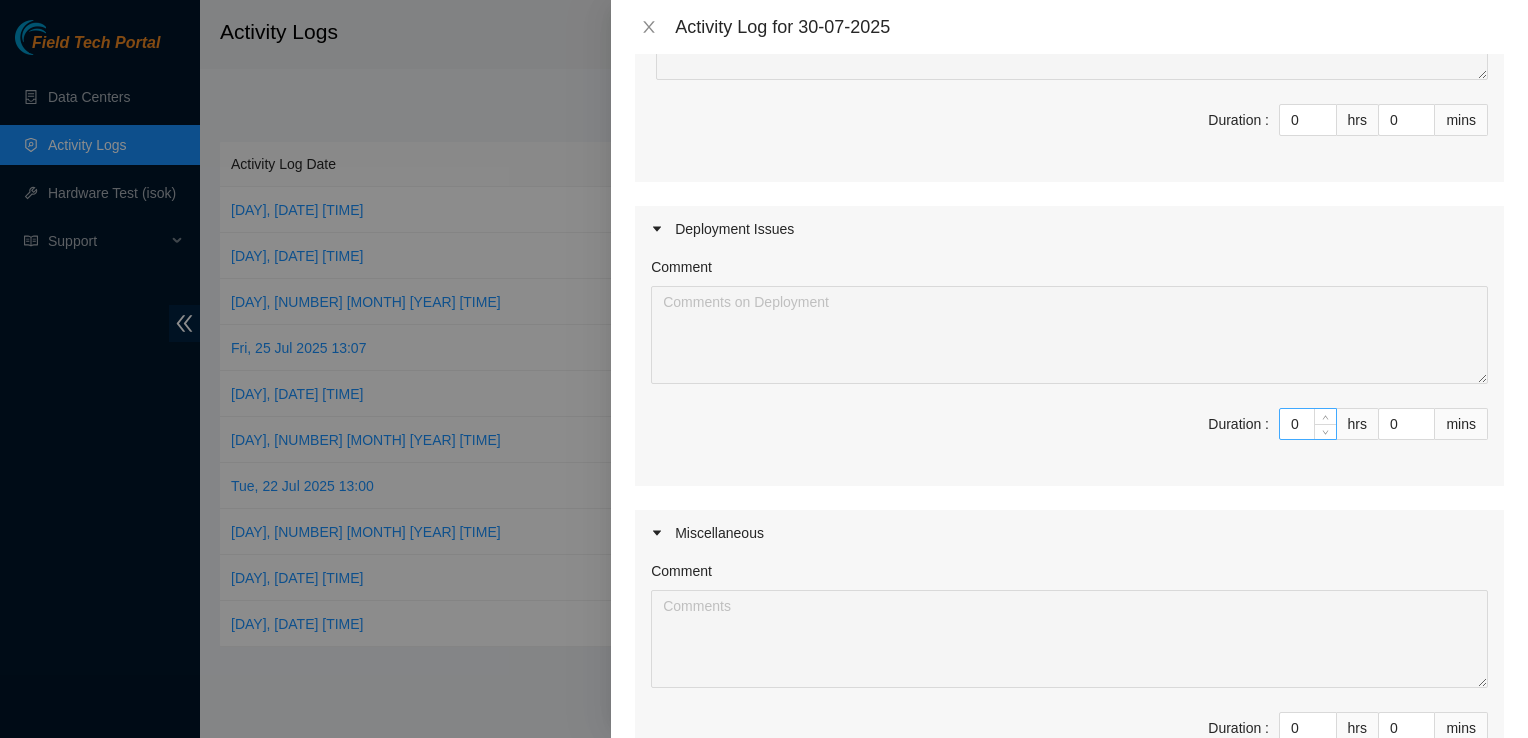 click on "0" at bounding box center (1308, 424) 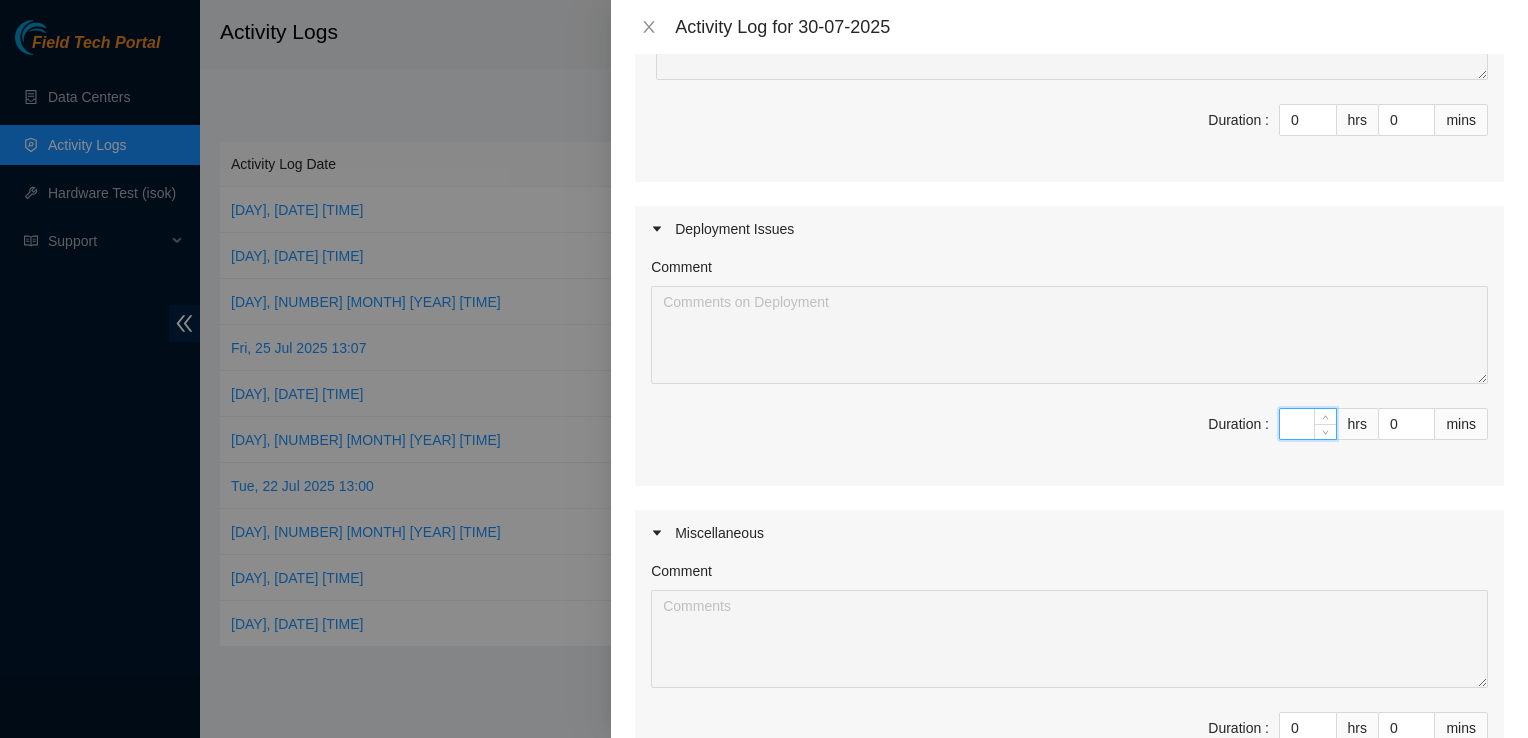 type on "8" 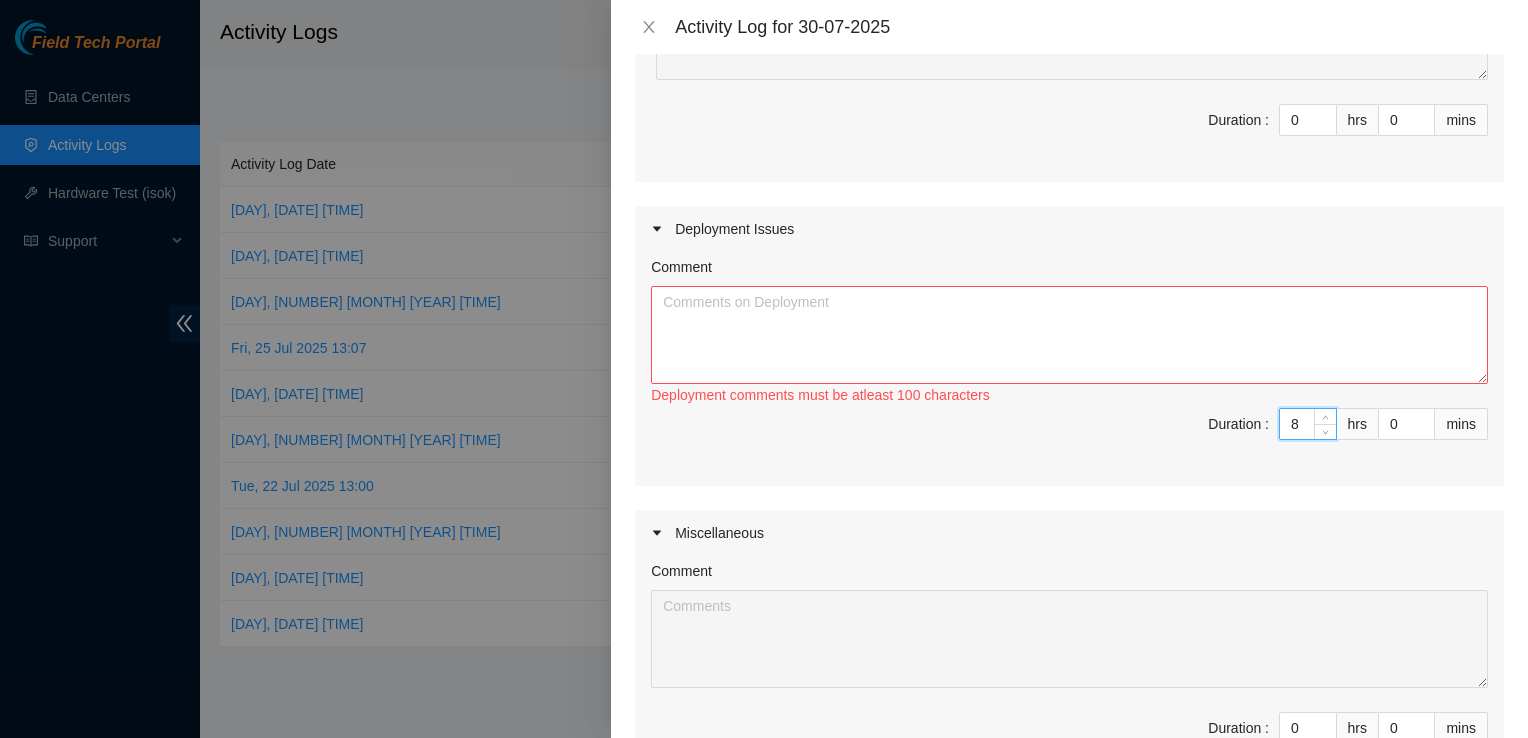 type on "8" 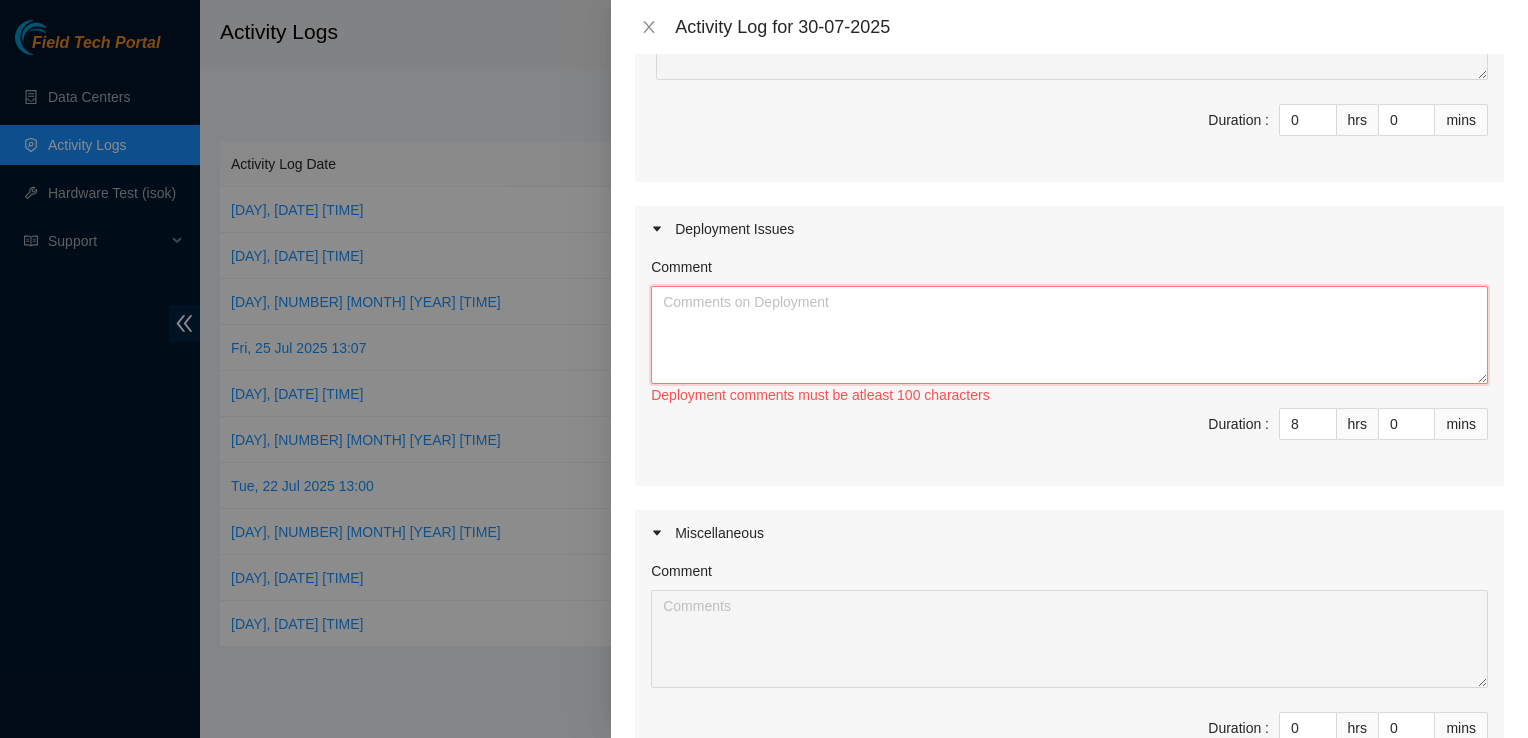 click on "Comment" at bounding box center [1069, 335] 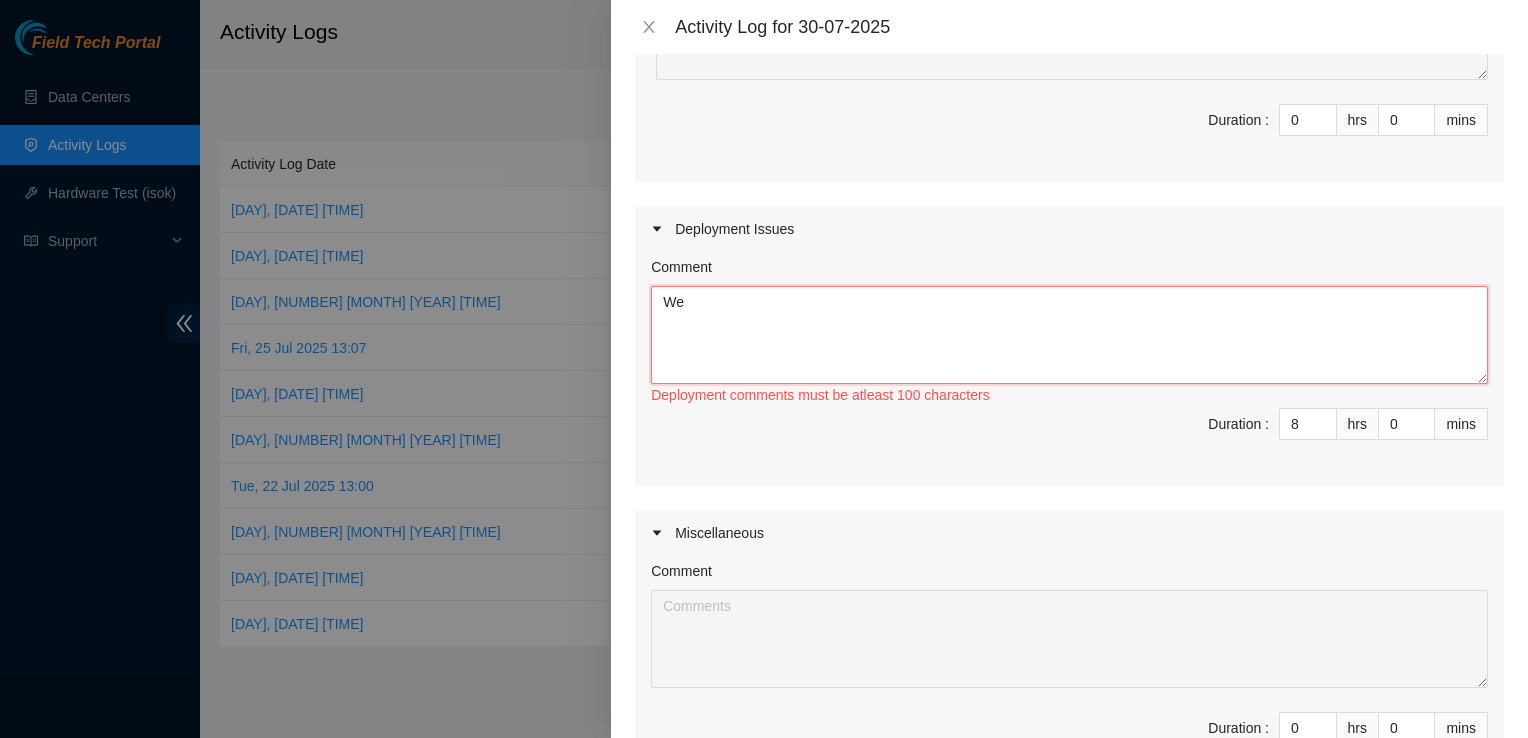 type on "W" 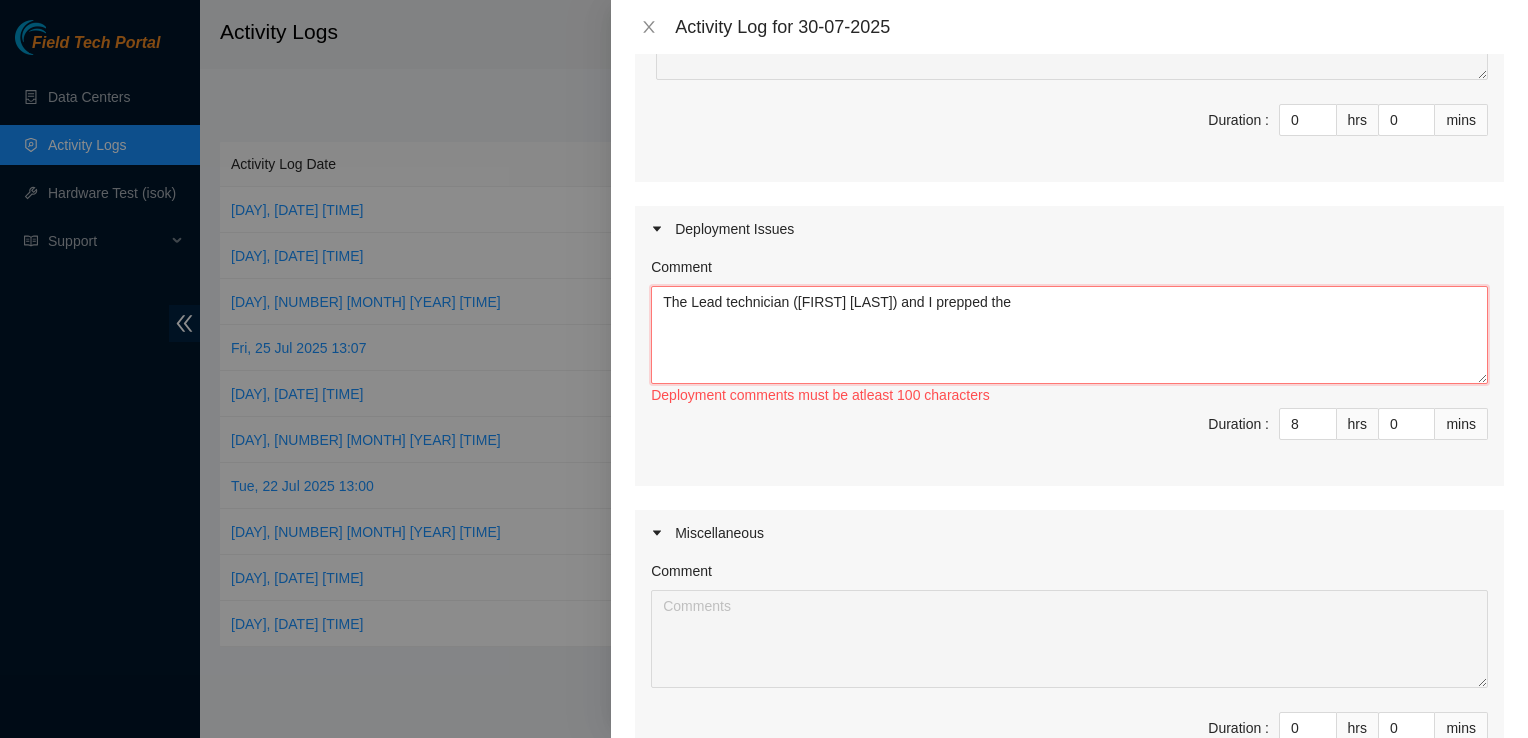 click on "The Lead technician ([FIRST] [LAST]) and I prepped the" at bounding box center [1069, 335] 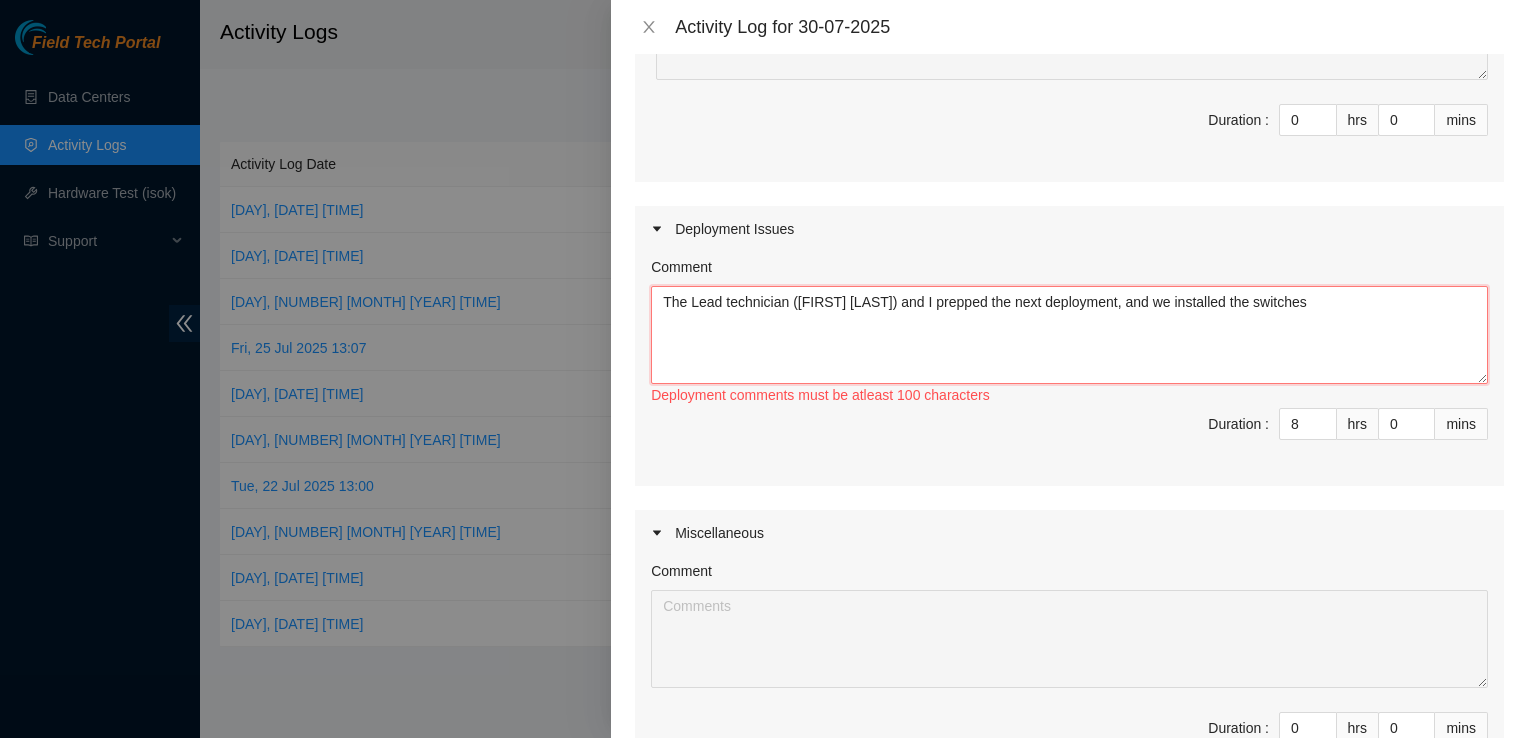 click on "The Lead technician ([FIRST] [LAST]) and I prepped the next deployment, and we installed the switches" at bounding box center (1069, 335) 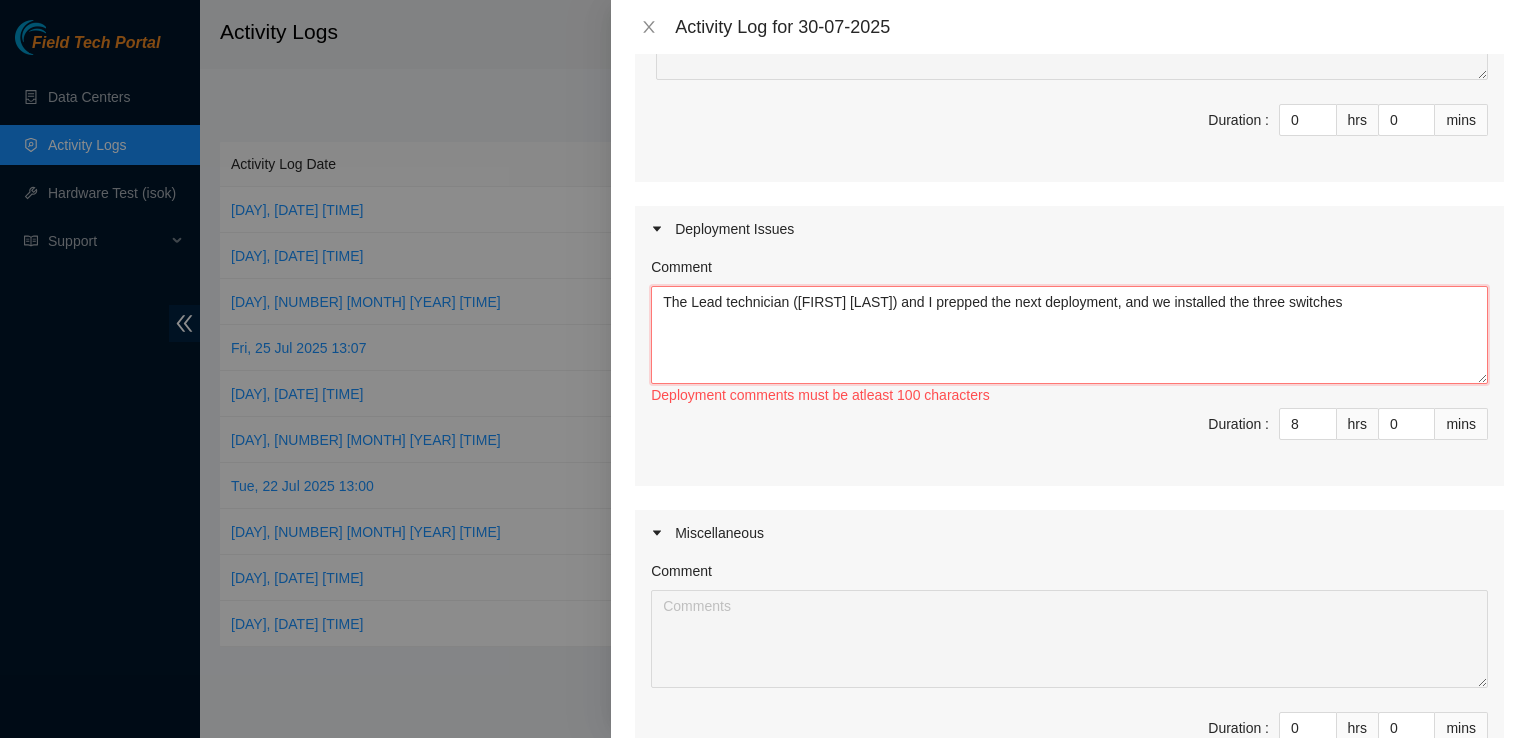 click on "The Lead technician ([FIRST] [LAST]) and I prepped the next deployment, and we installed the three switches" at bounding box center [1069, 335] 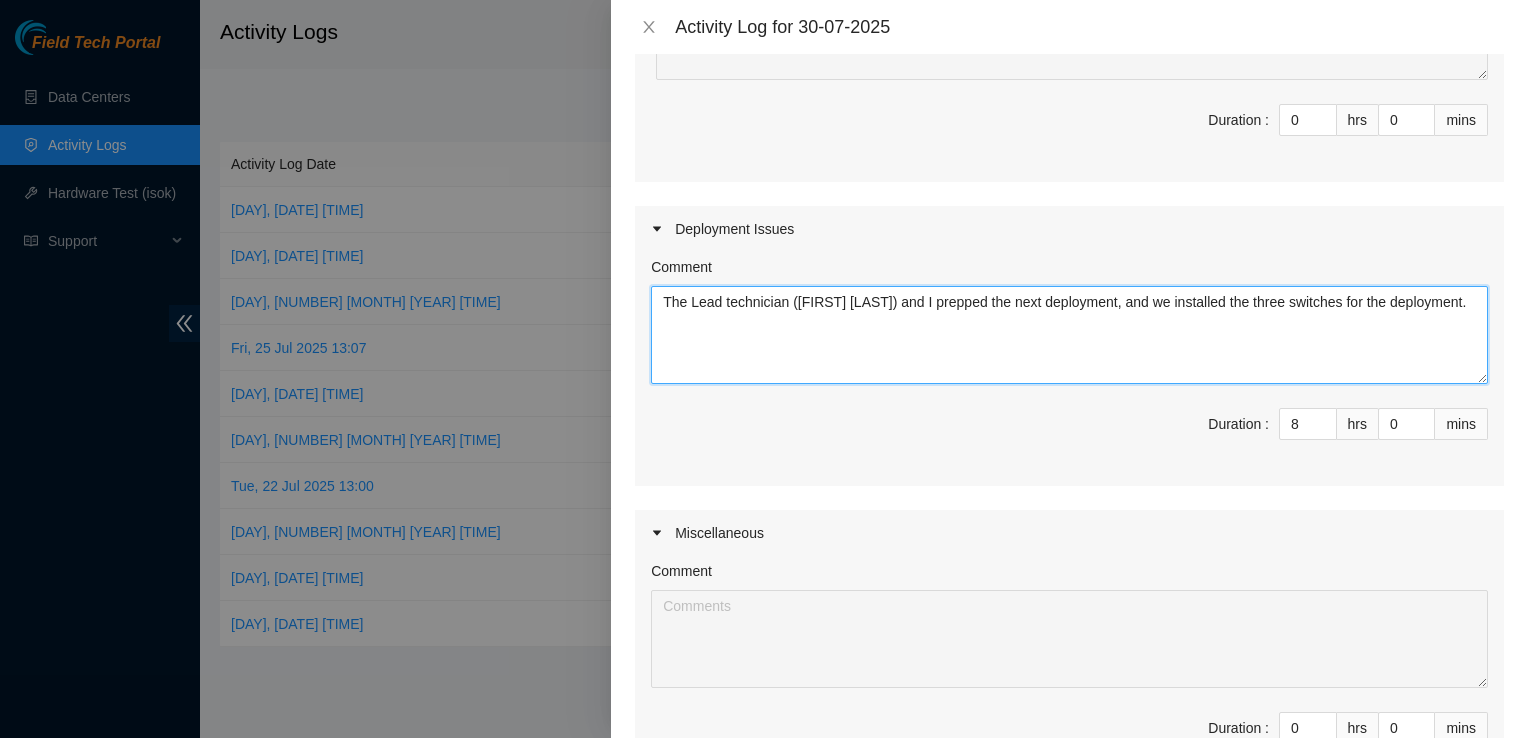 drag, startPoint x: 751, startPoint y: 334, endPoint x: 665, endPoint y: 298, distance: 93.230896 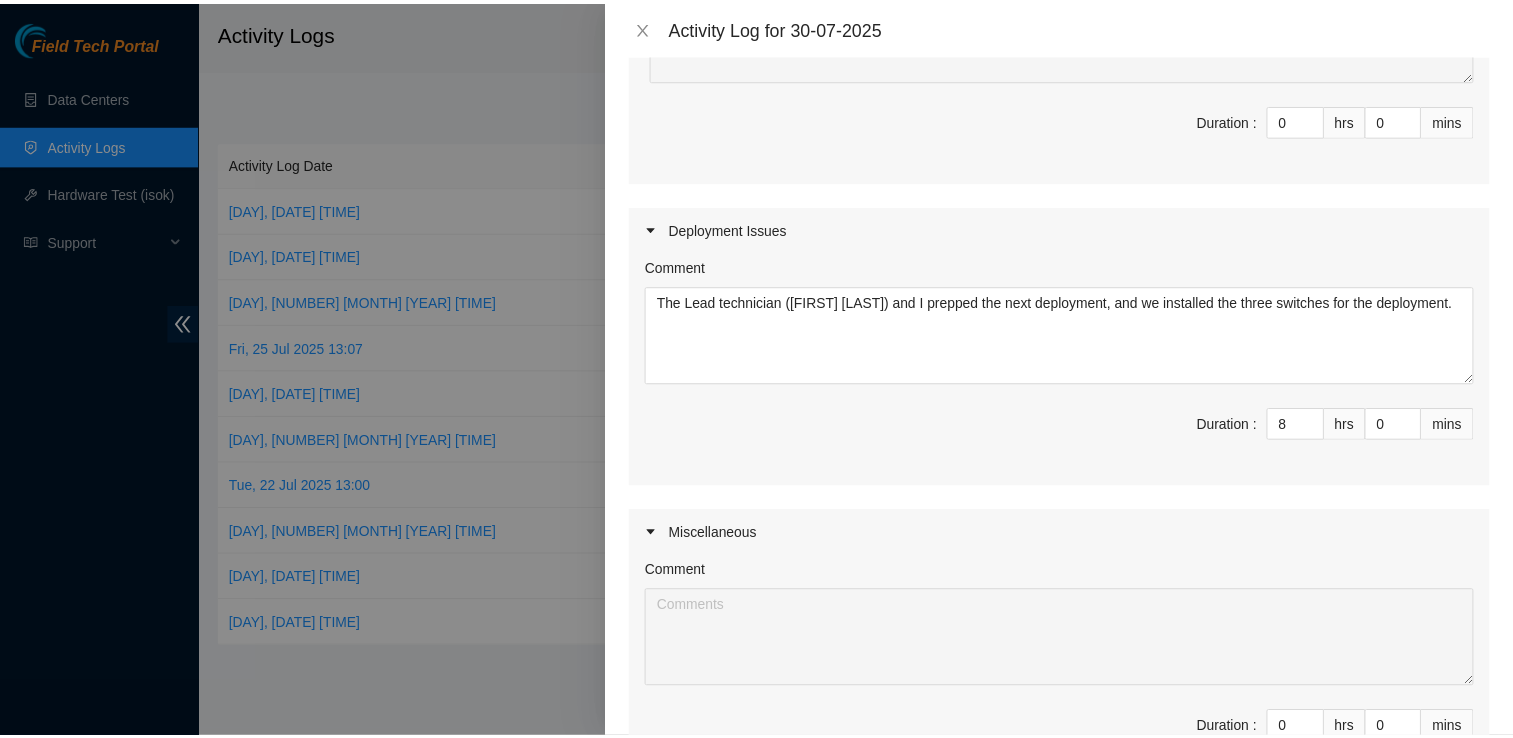 scroll, scrollTop: 600, scrollLeft: 0, axis: vertical 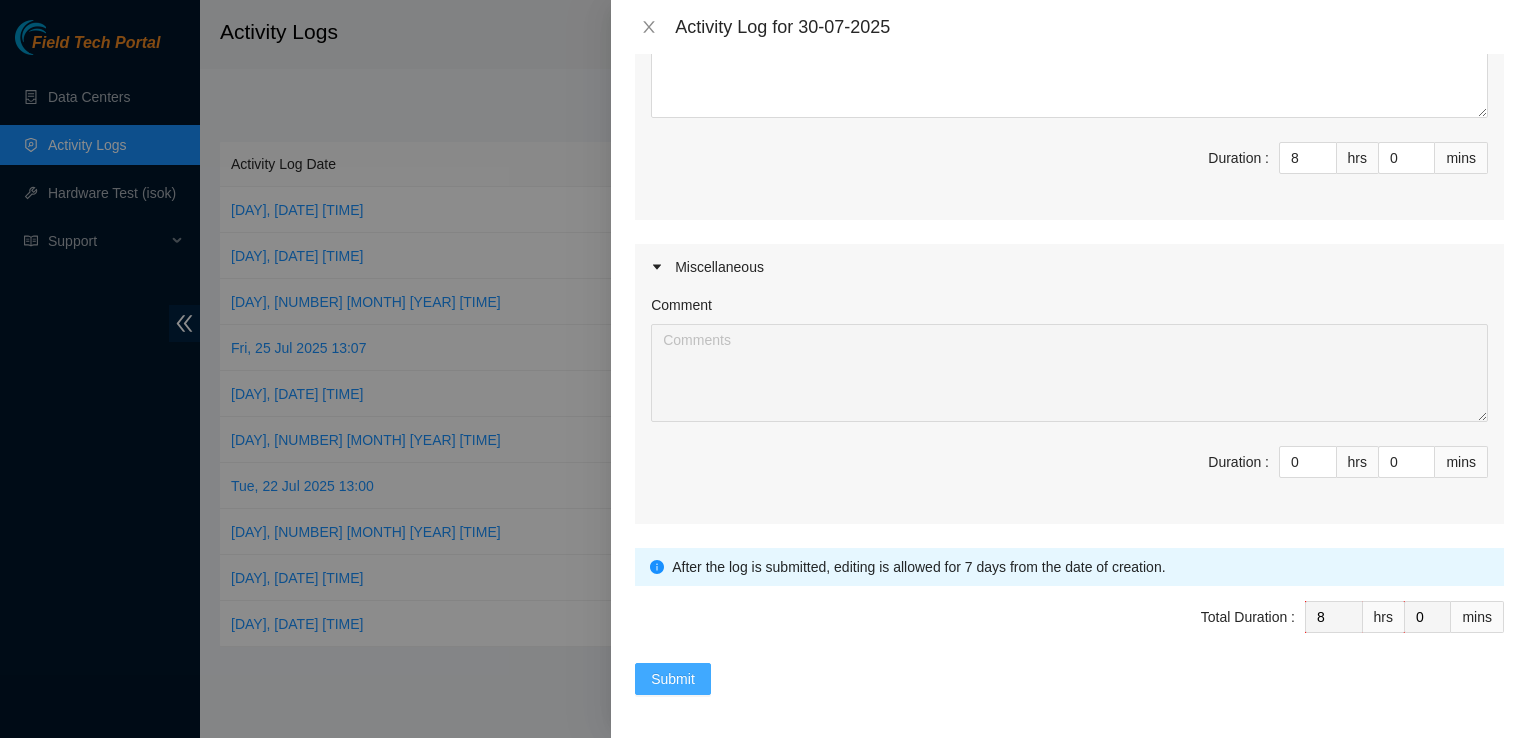 click on "Submit" at bounding box center (673, 679) 